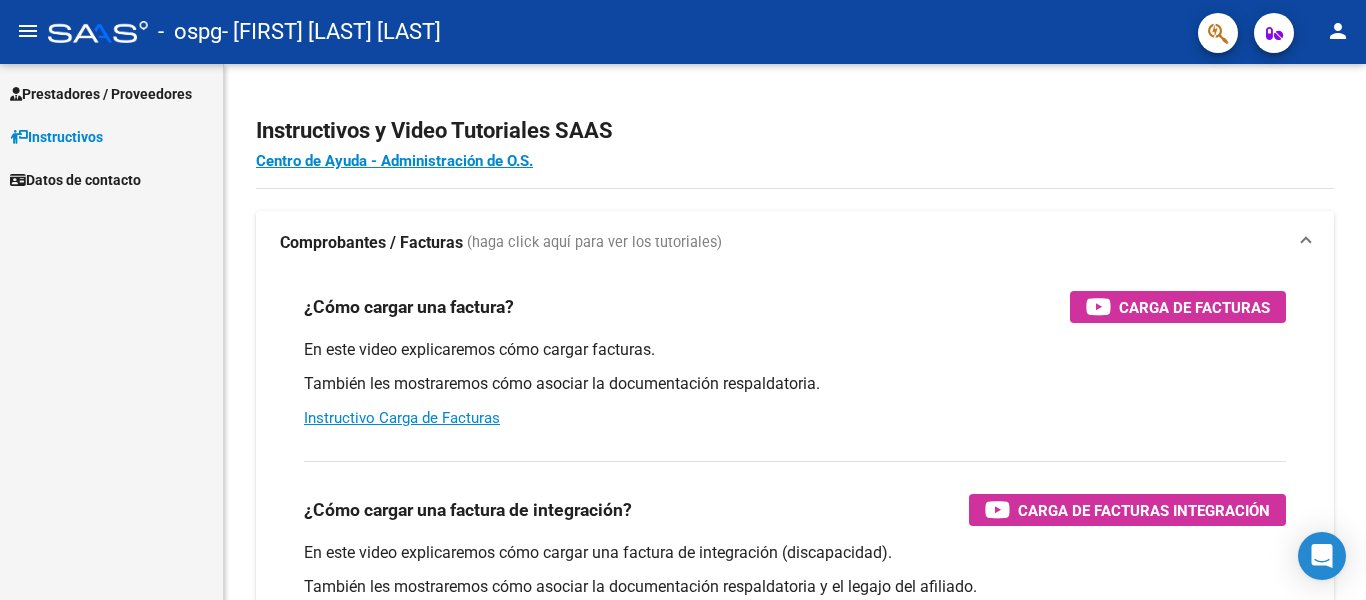 scroll, scrollTop: 0, scrollLeft: 0, axis: both 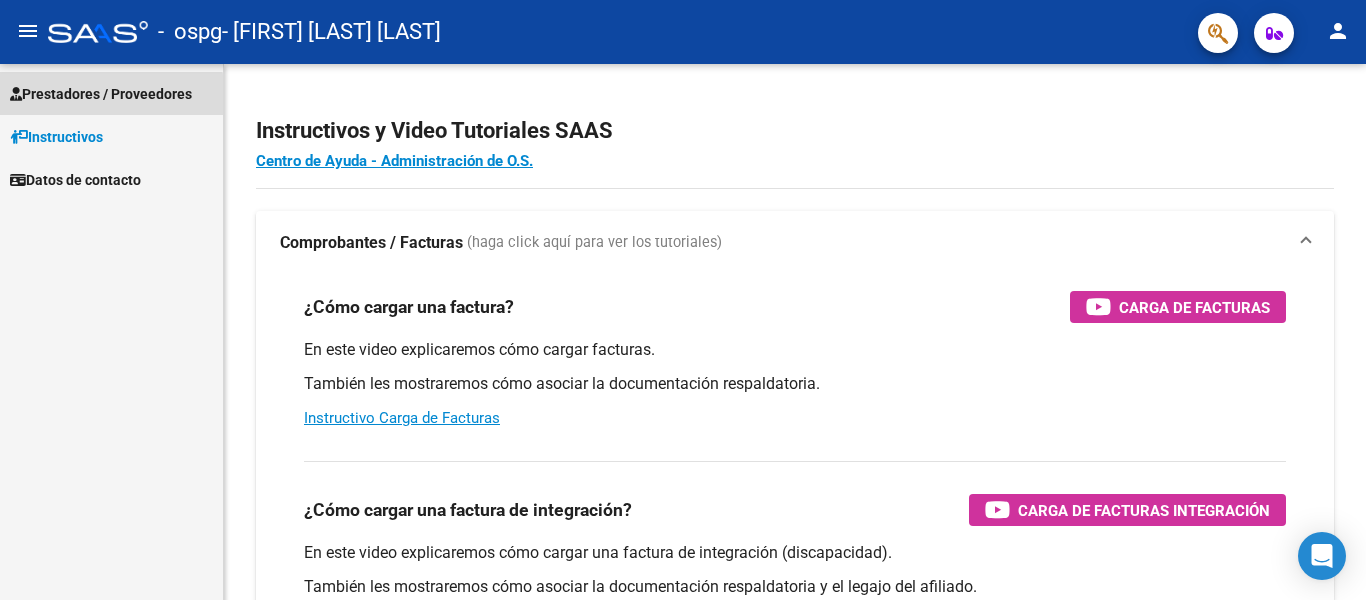 click on "Prestadores / Proveedores" at bounding box center (101, 94) 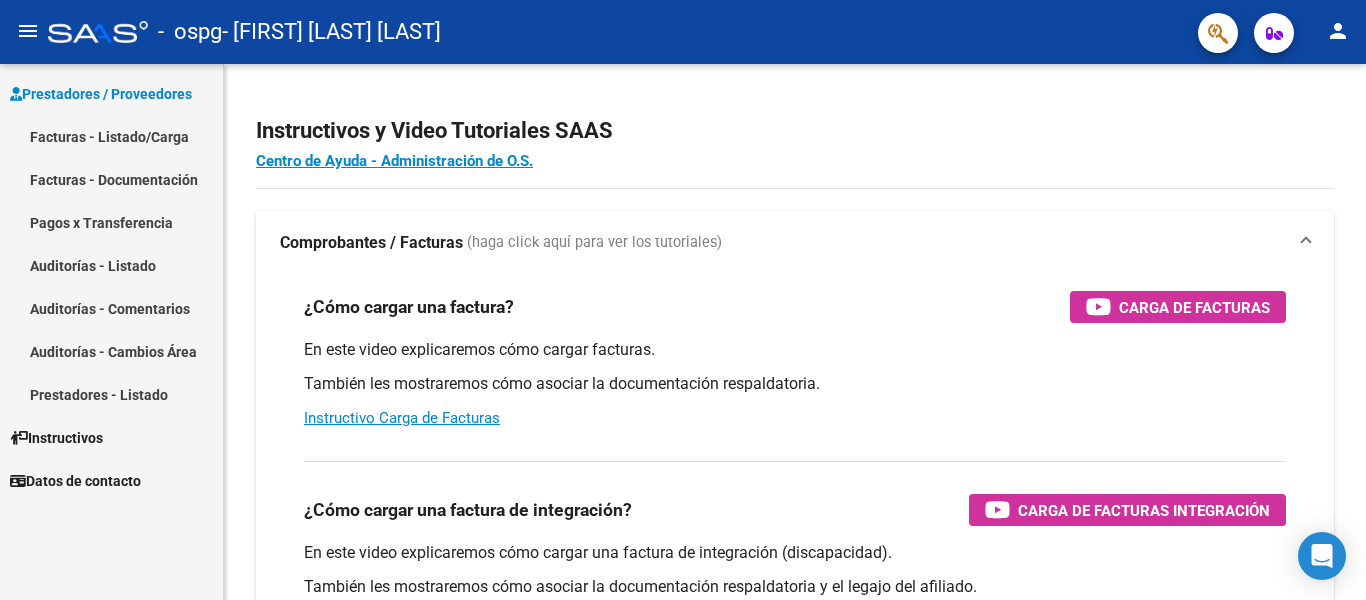 click on "Facturas - Listado/Carga" at bounding box center (111, 136) 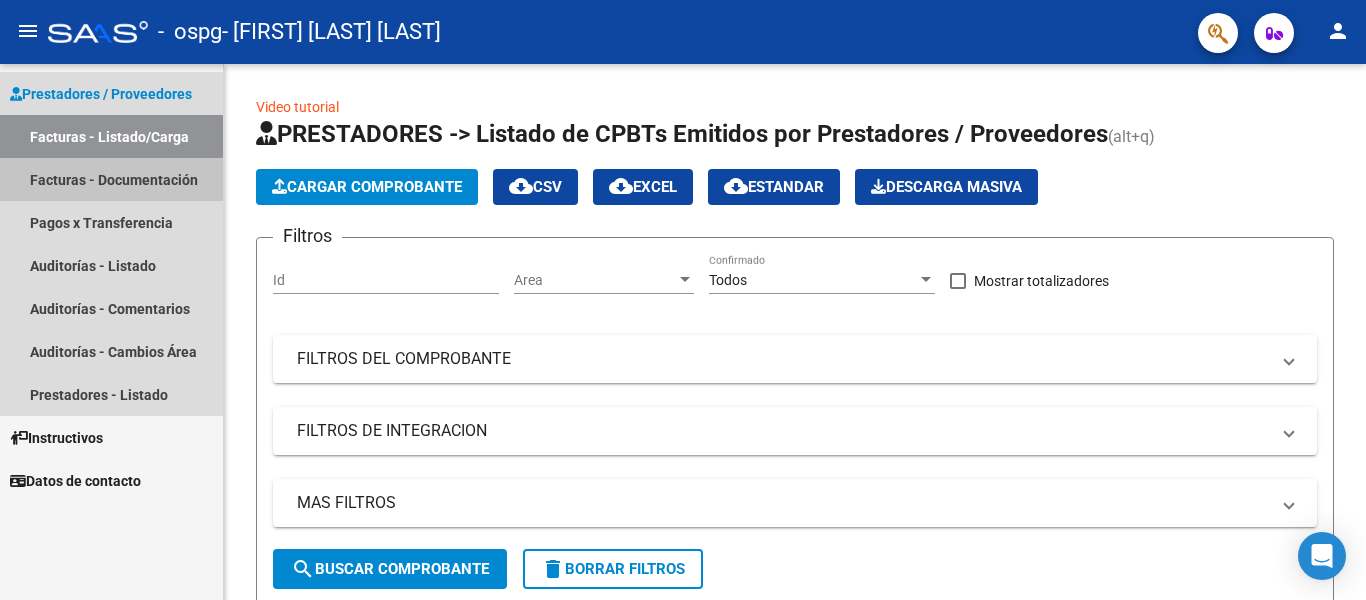 click on "Facturas - Documentación" at bounding box center (111, 179) 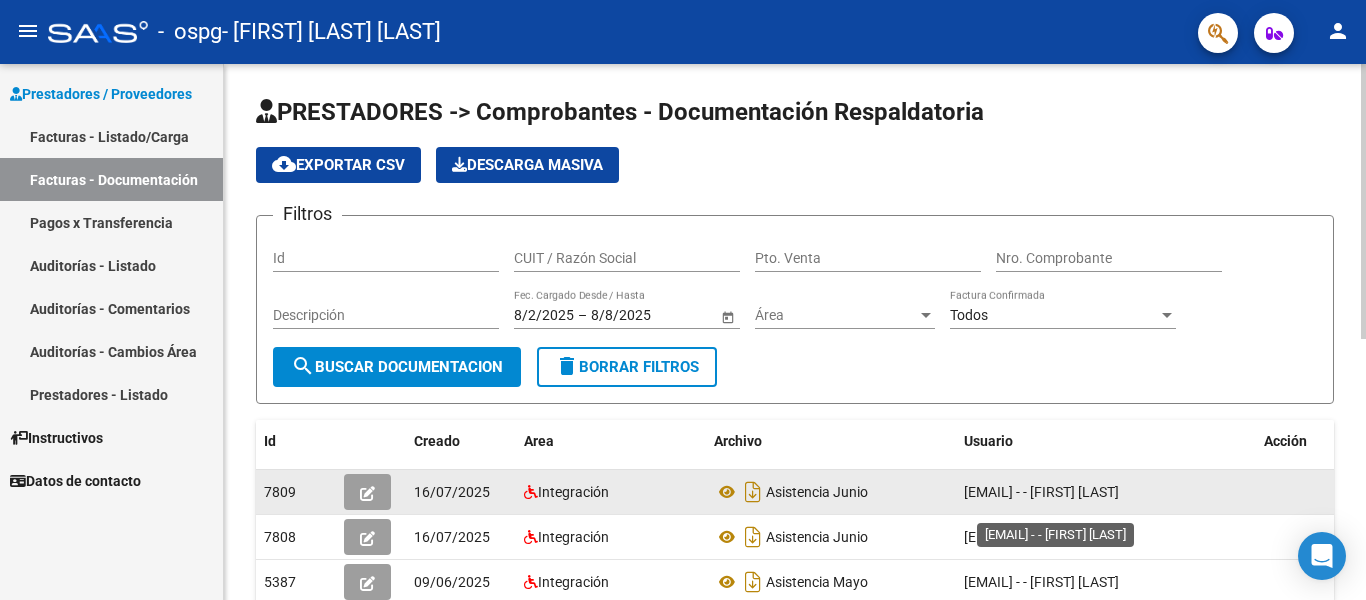 click on "[EMAIL] - - [FIRST] [LAST]" 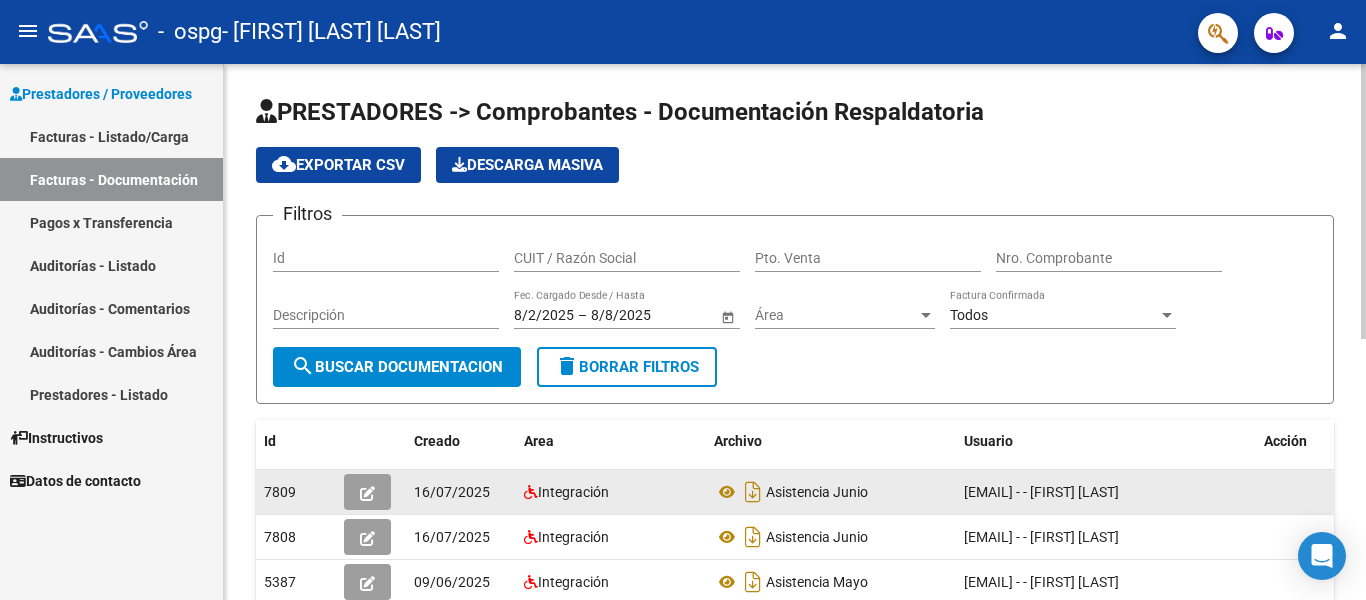 click on "[EMAIL] - - [FIRST] [LAST]" 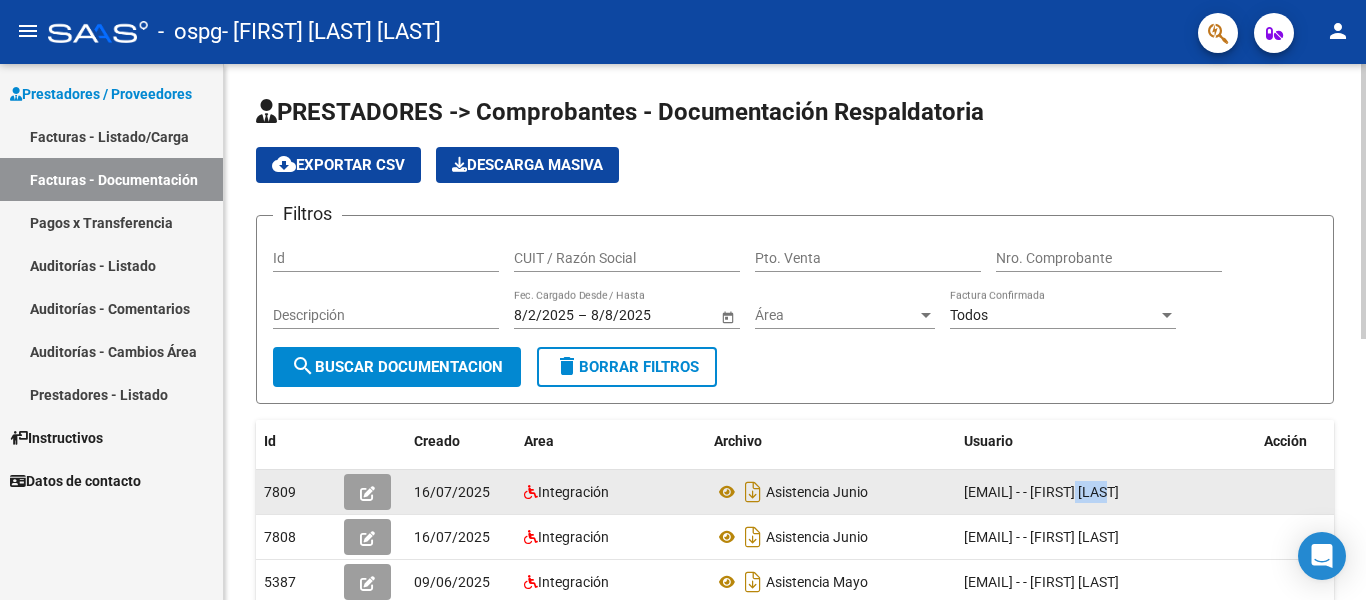 click on "[EMAIL] - - [FIRST] [LAST]" 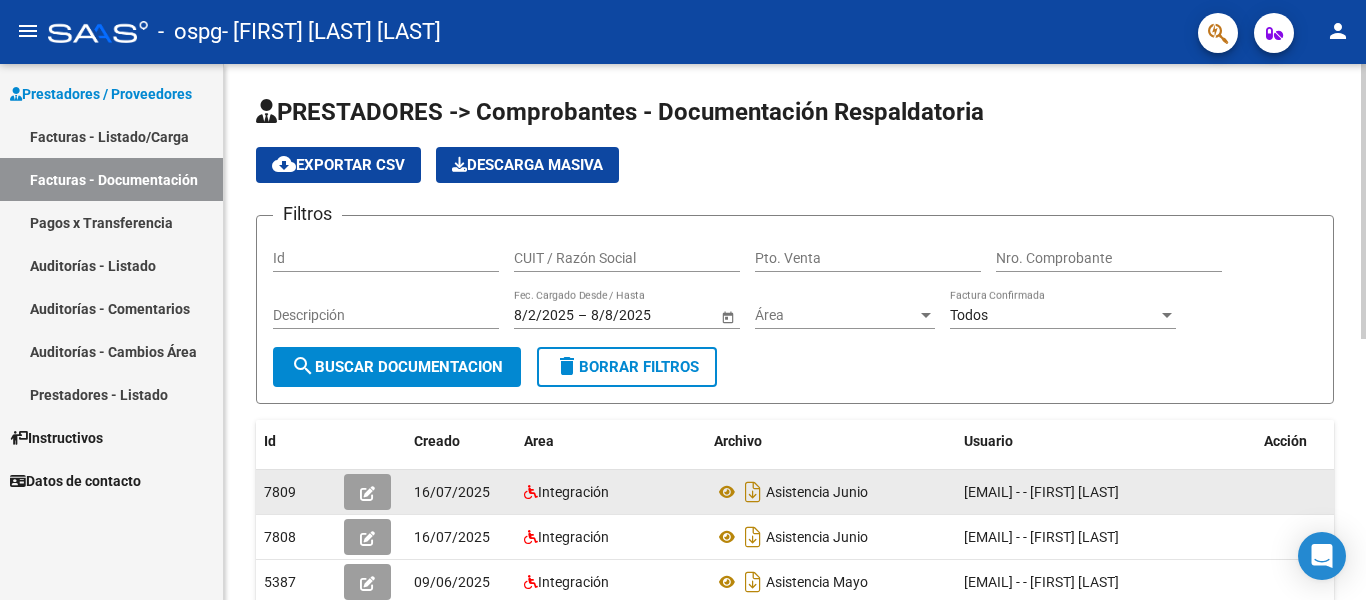 click 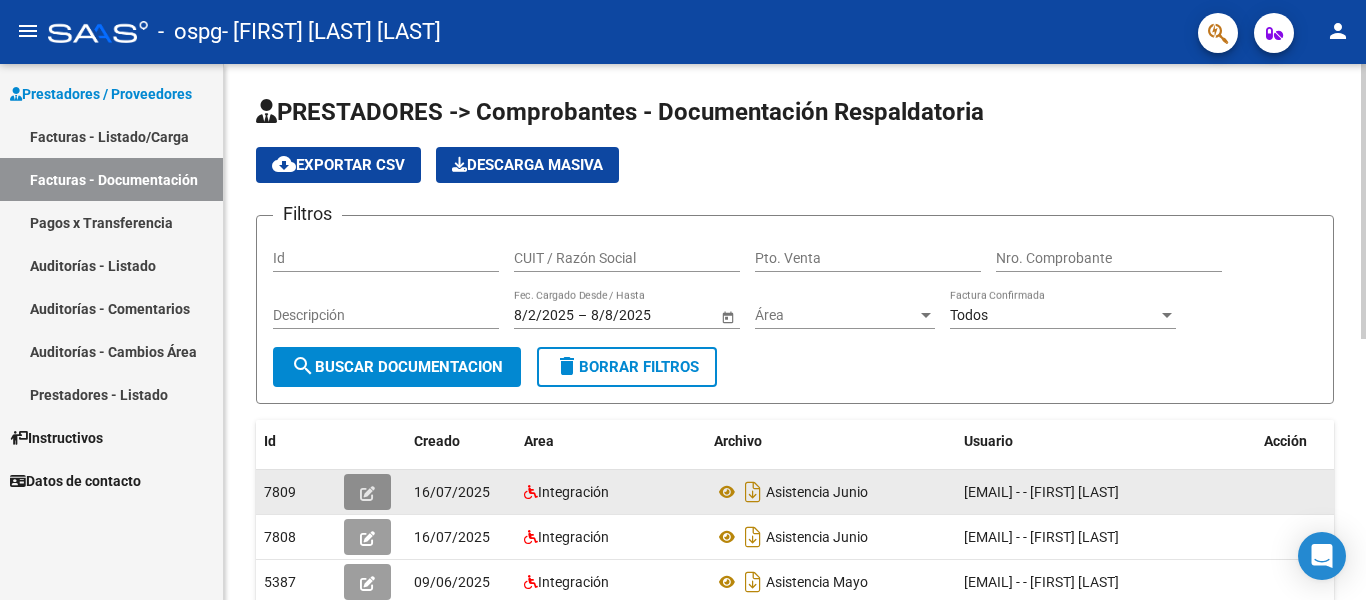 click 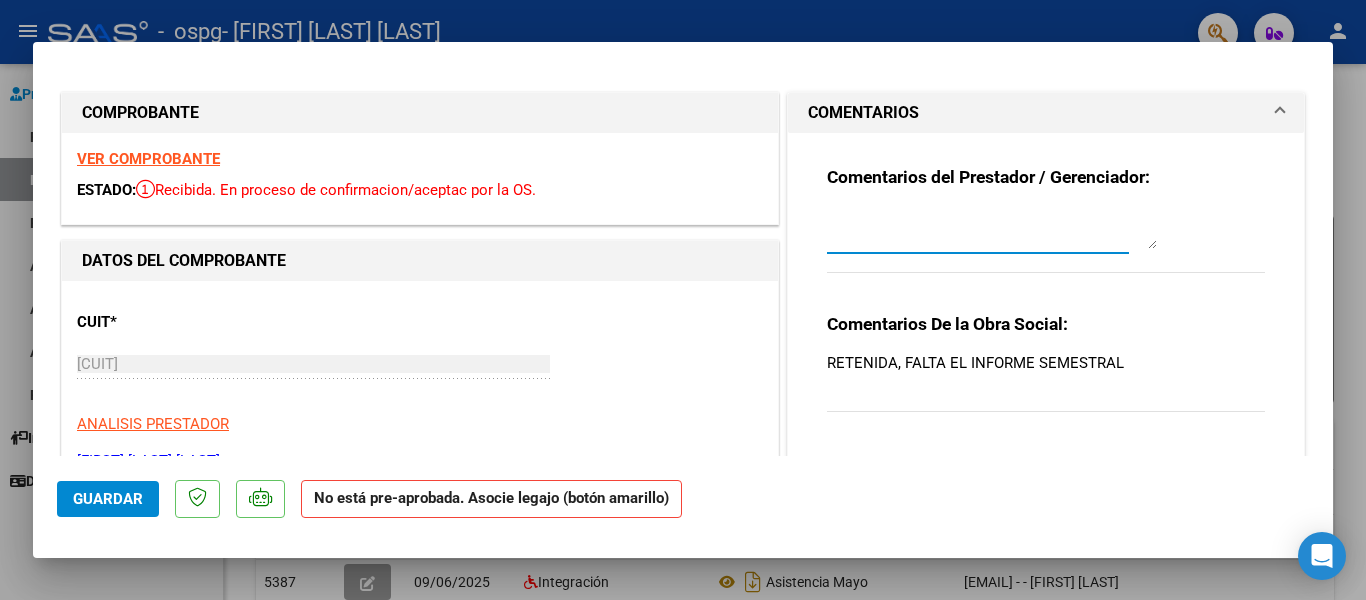 click at bounding box center (992, 229) 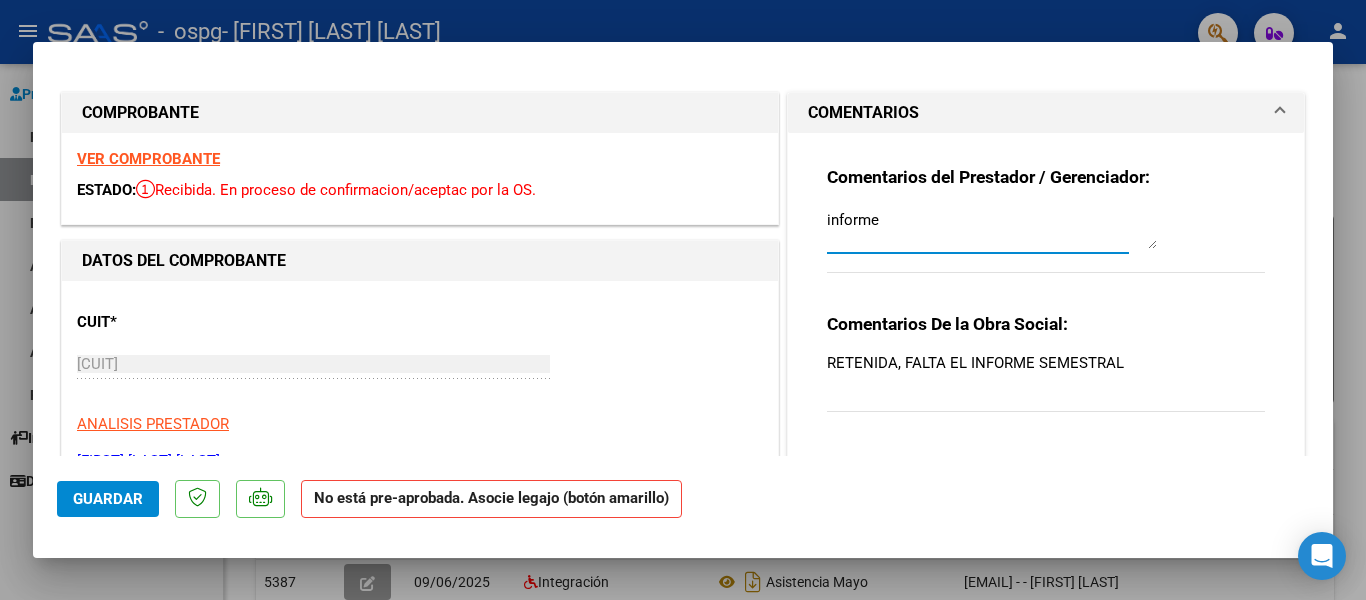 type on "informe" 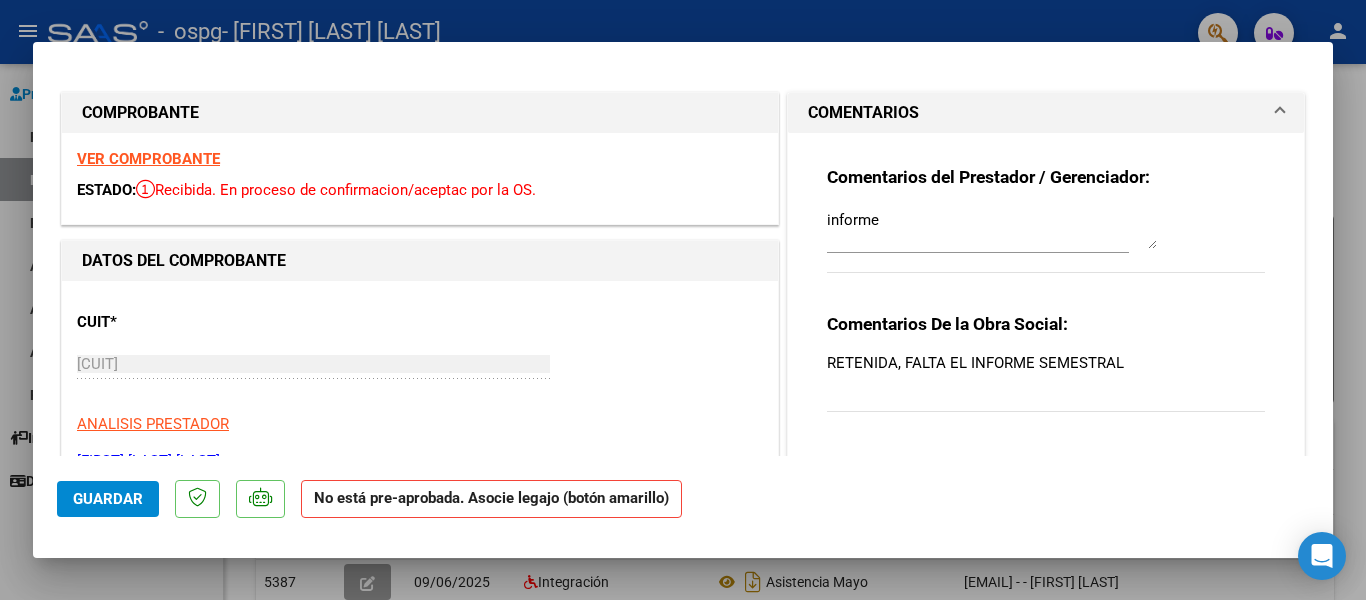 drag, startPoint x: 770, startPoint y: 401, endPoint x: 772, endPoint y: 428, distance: 27.073973 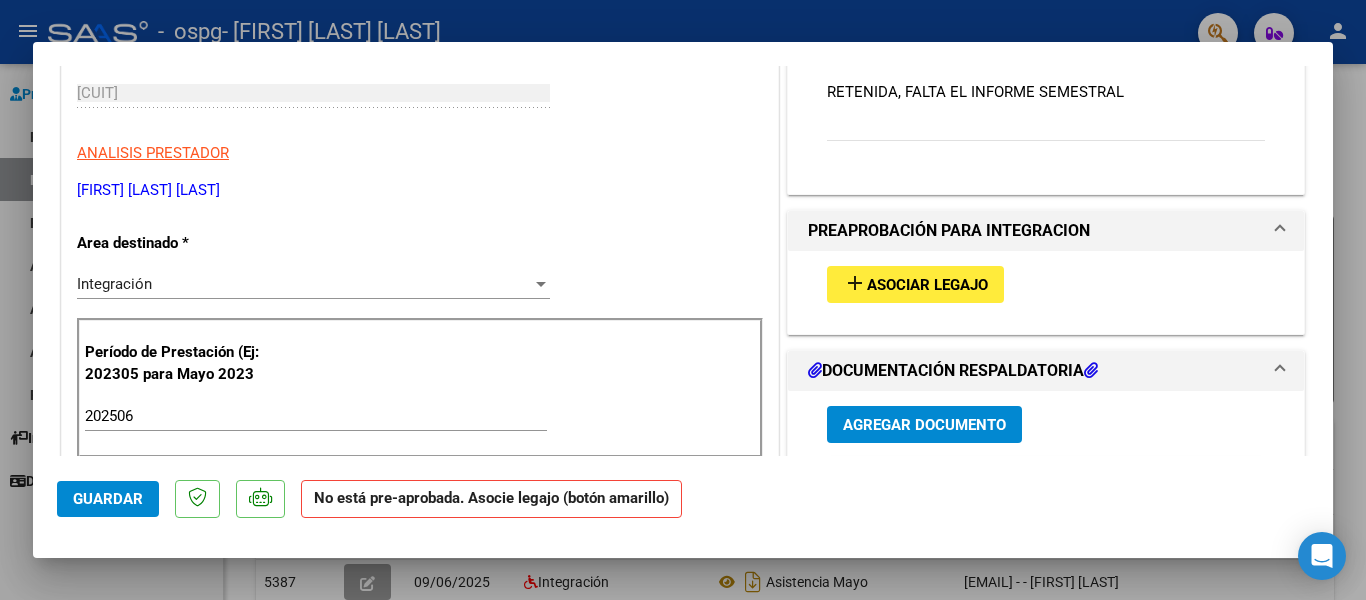 scroll, scrollTop: 280, scrollLeft: 0, axis: vertical 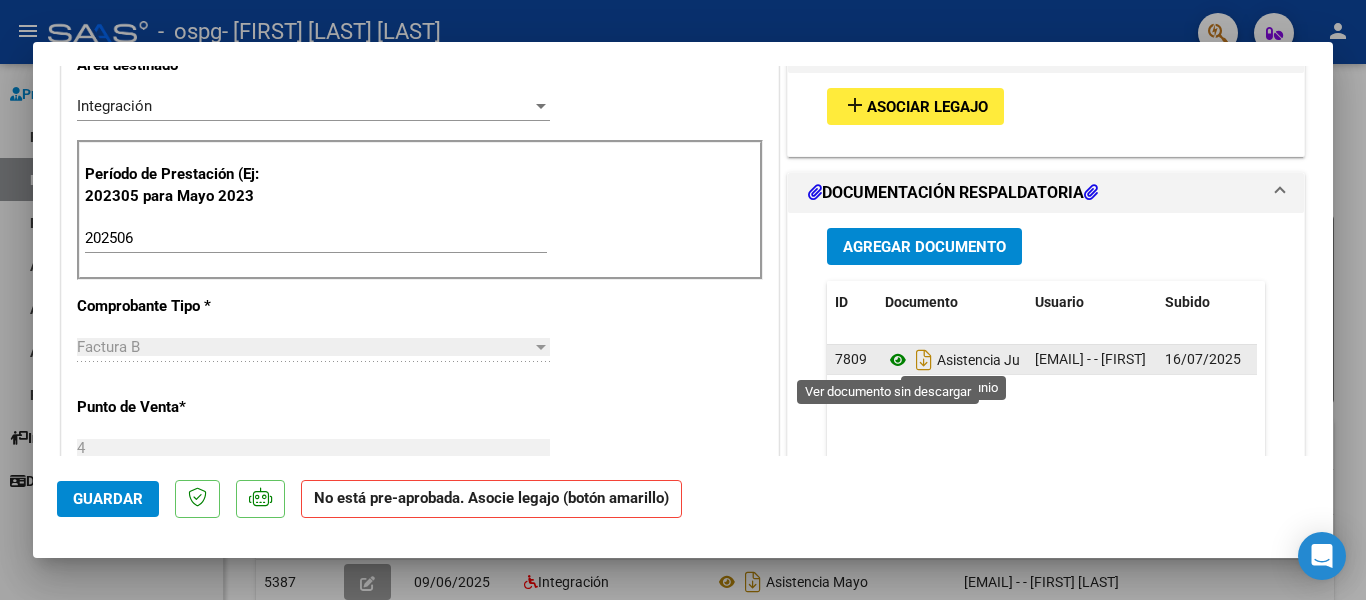click 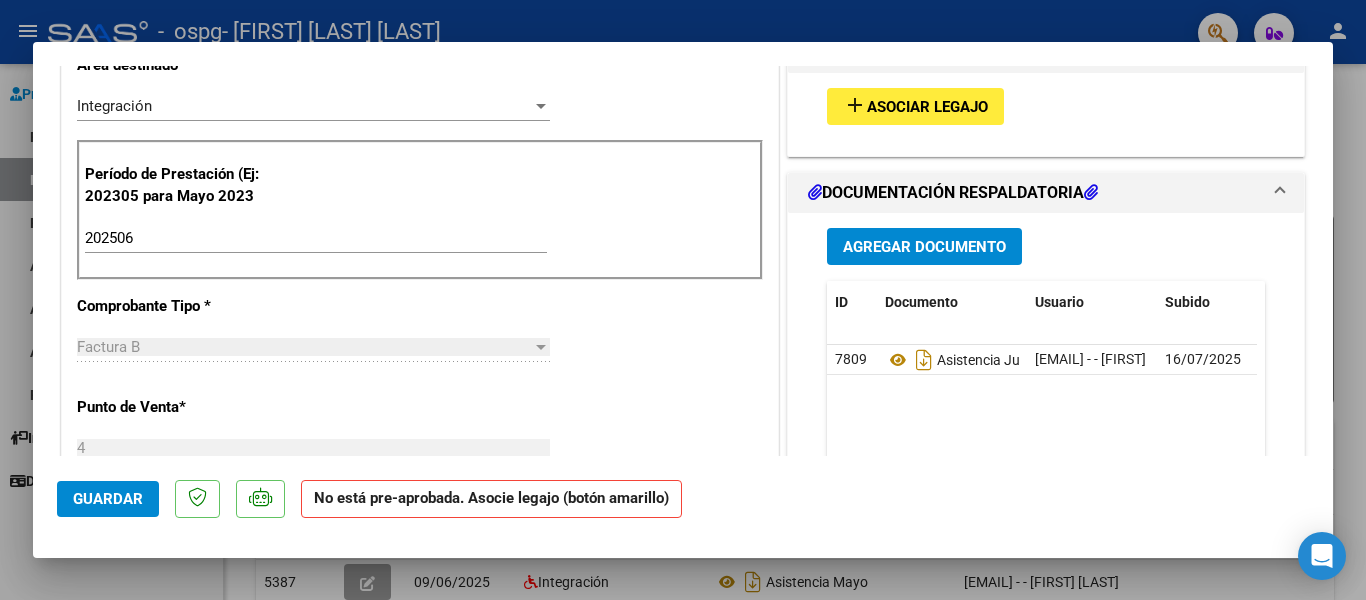 click on "Agregar Documento" at bounding box center [924, 247] 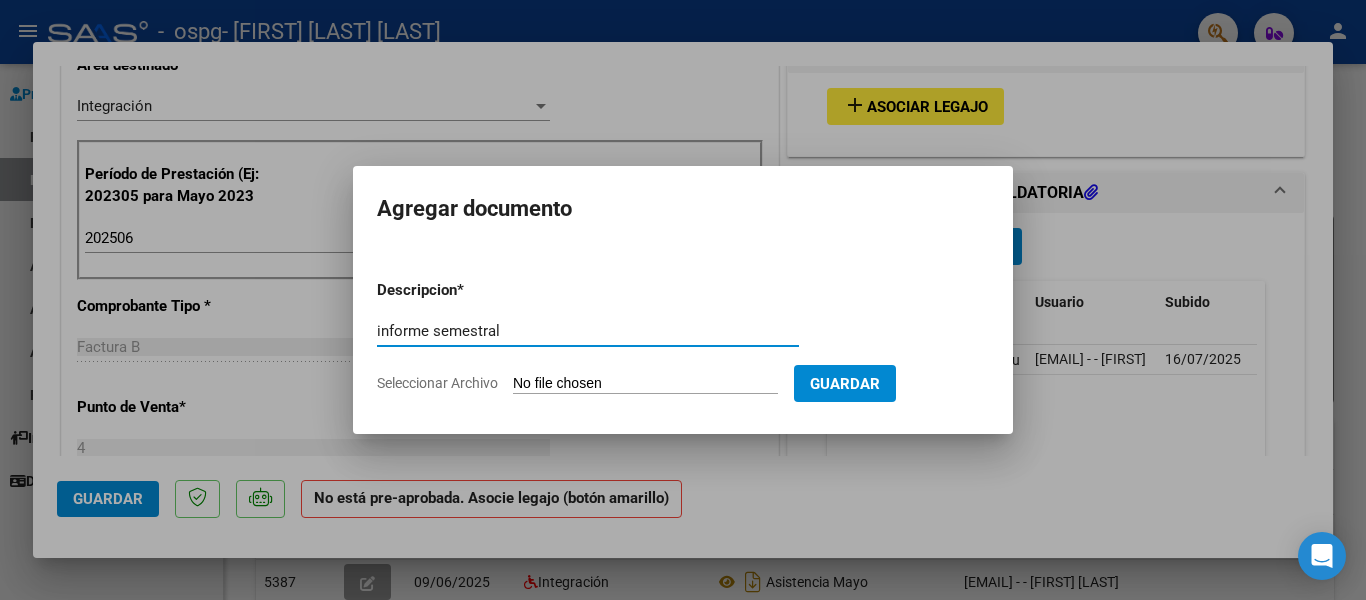 type on "informe semestral" 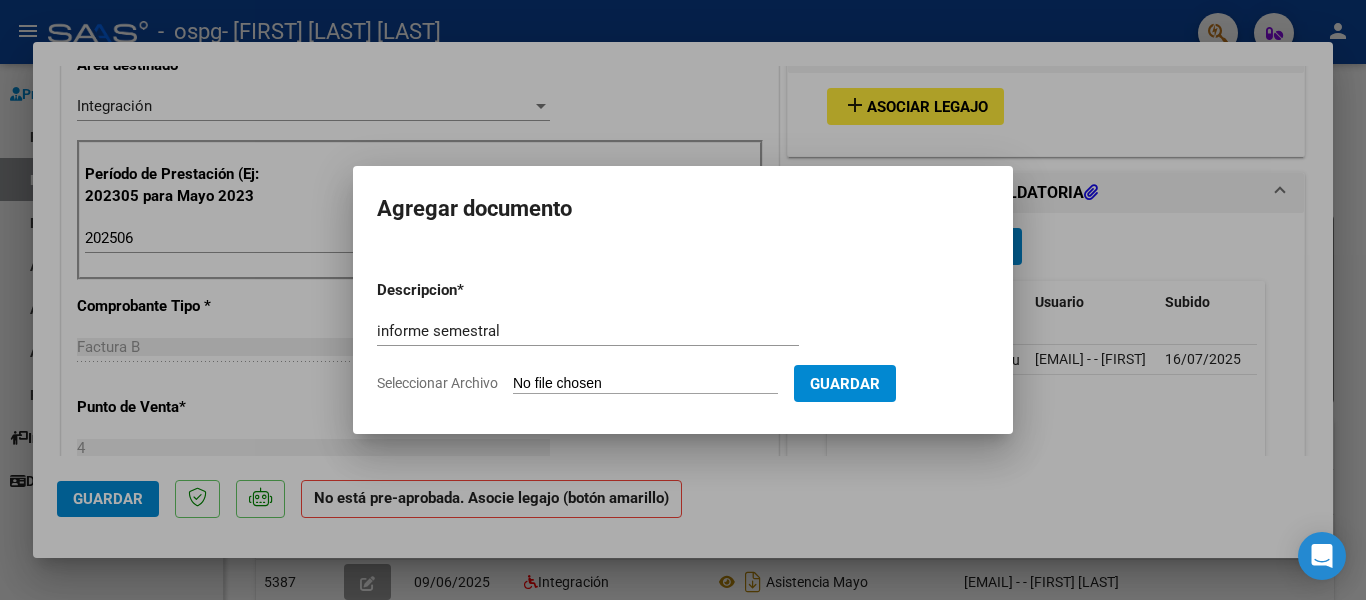 click on "Seleccionar Archivo" 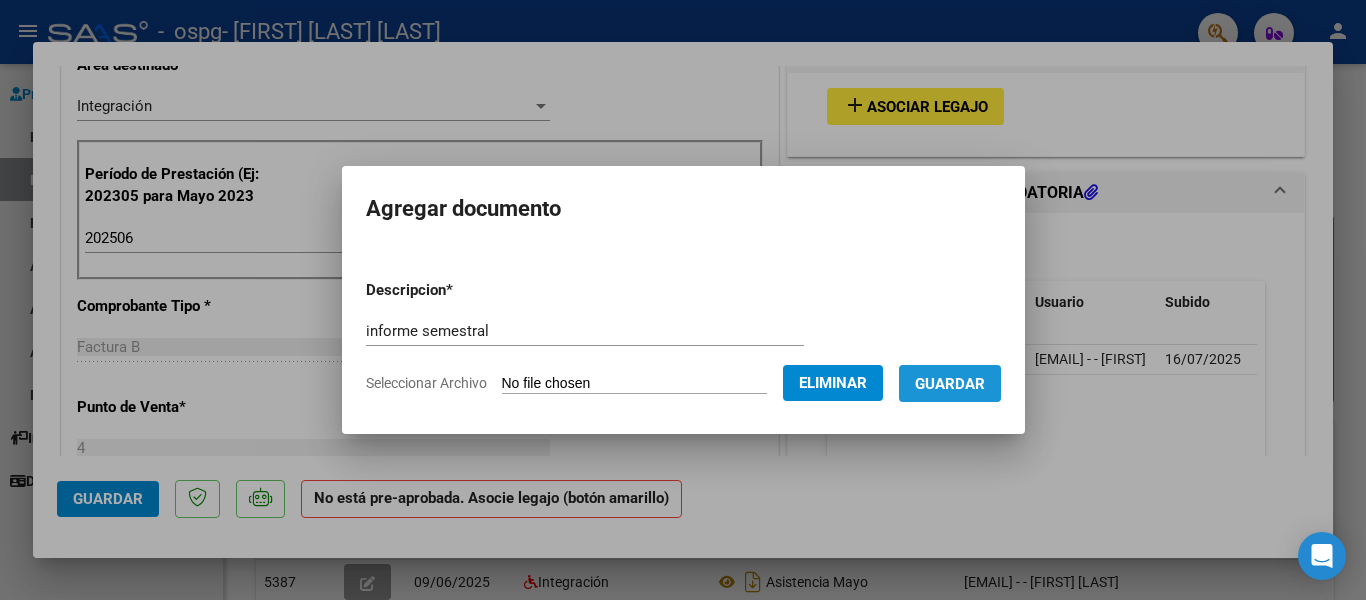 click on "Guardar" at bounding box center [950, 383] 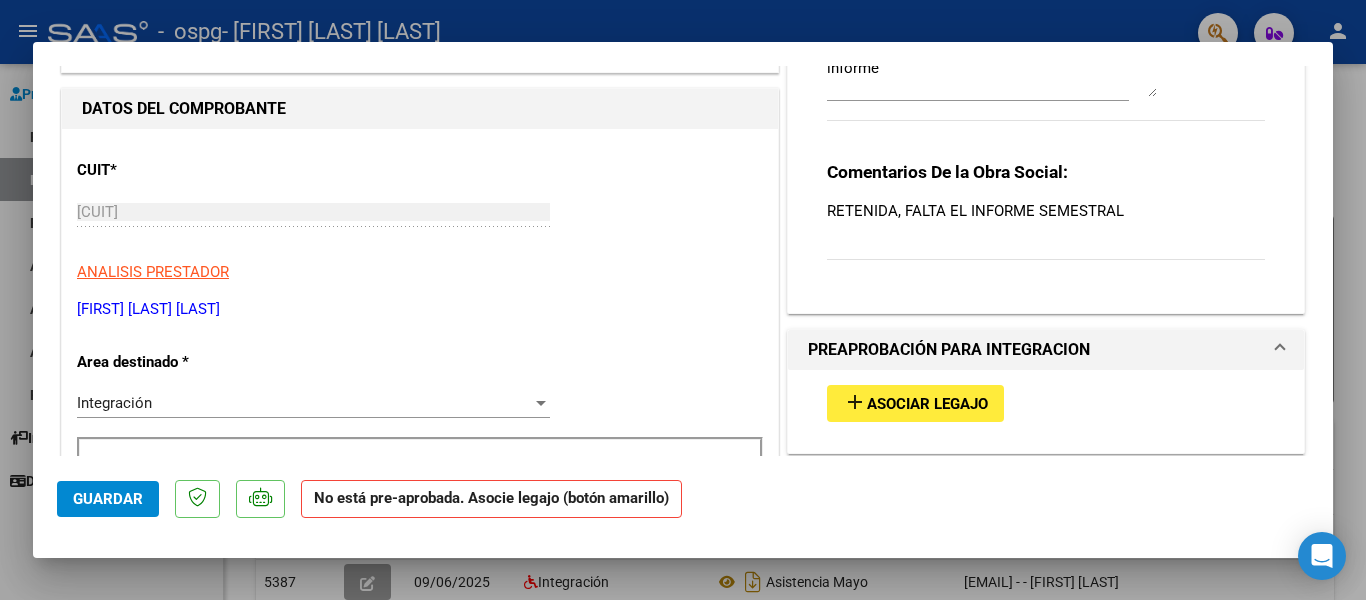 scroll, scrollTop: 129, scrollLeft: 0, axis: vertical 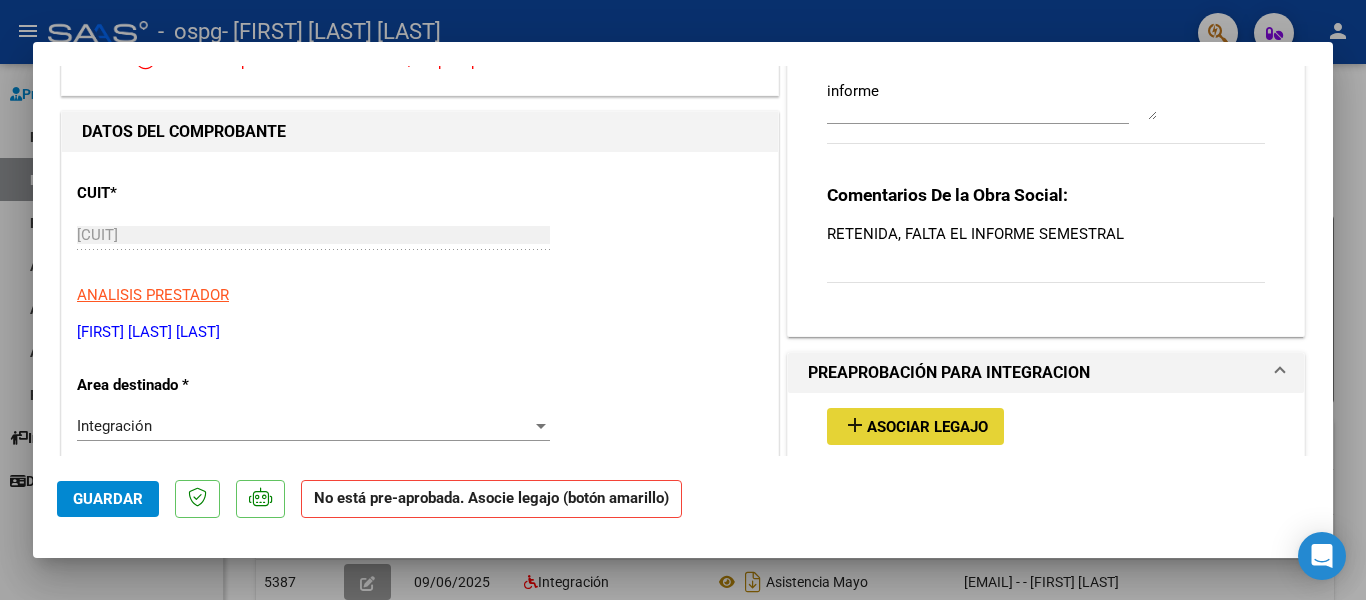 click on "Asociar Legajo" at bounding box center [927, 427] 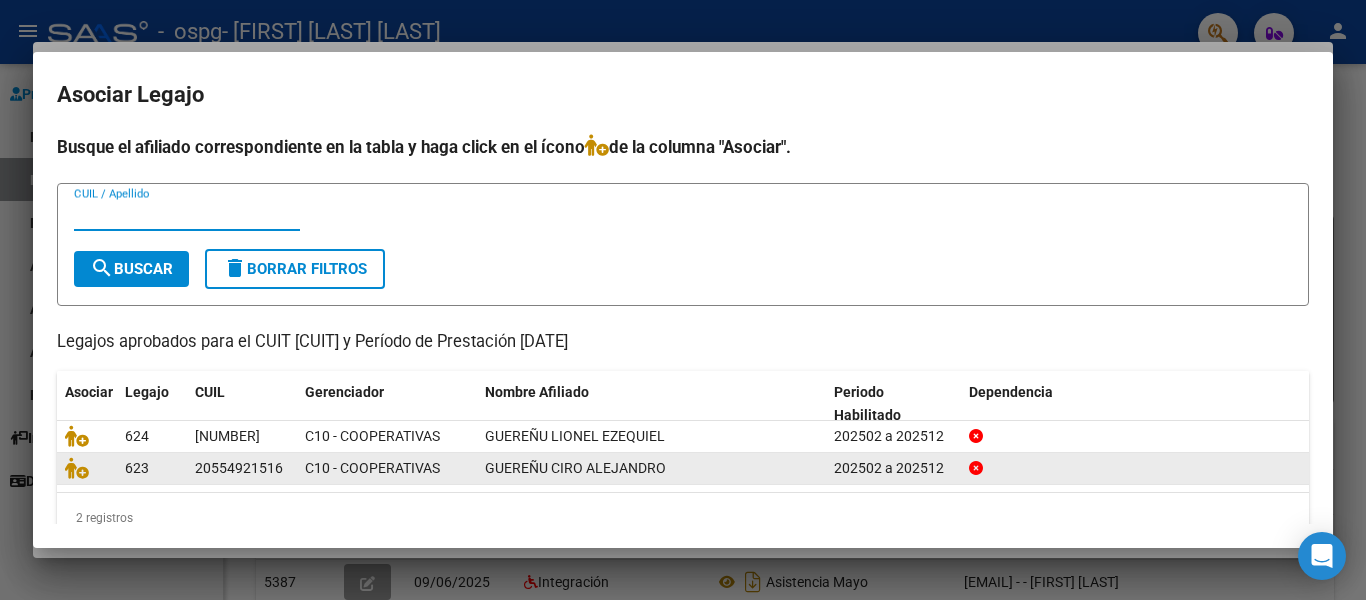 click on "GUEREÑU CIRO ALEJANDRO" 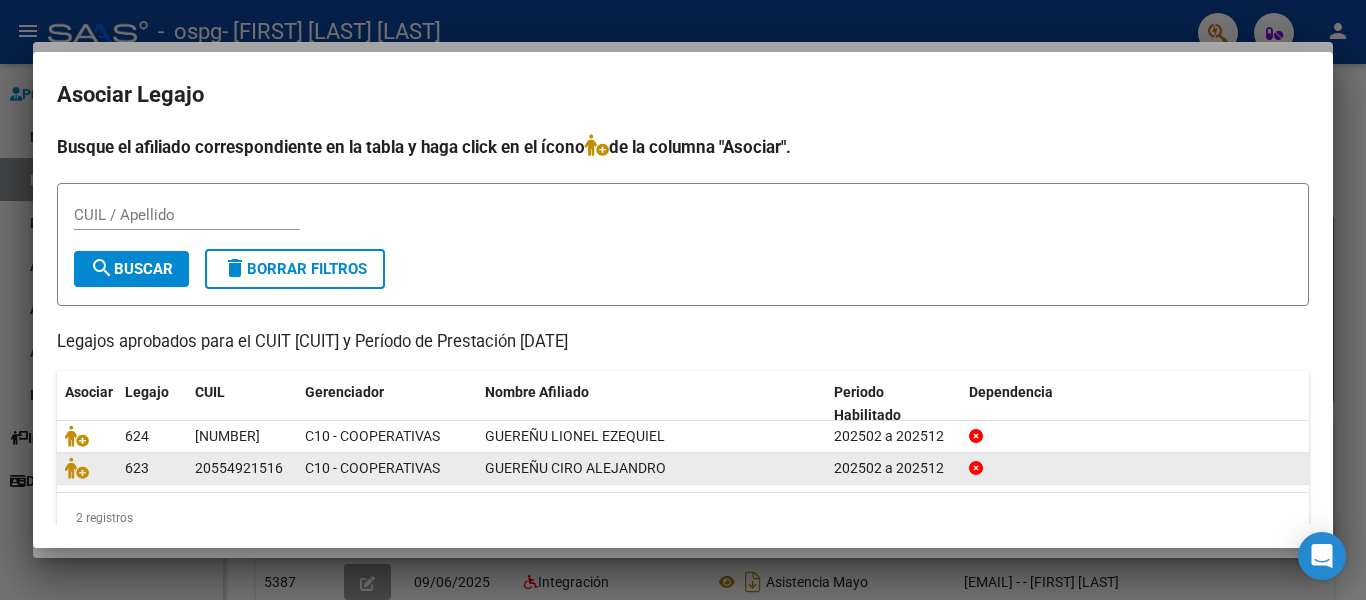 click on "GUEREÑU CIRO ALEJANDRO" 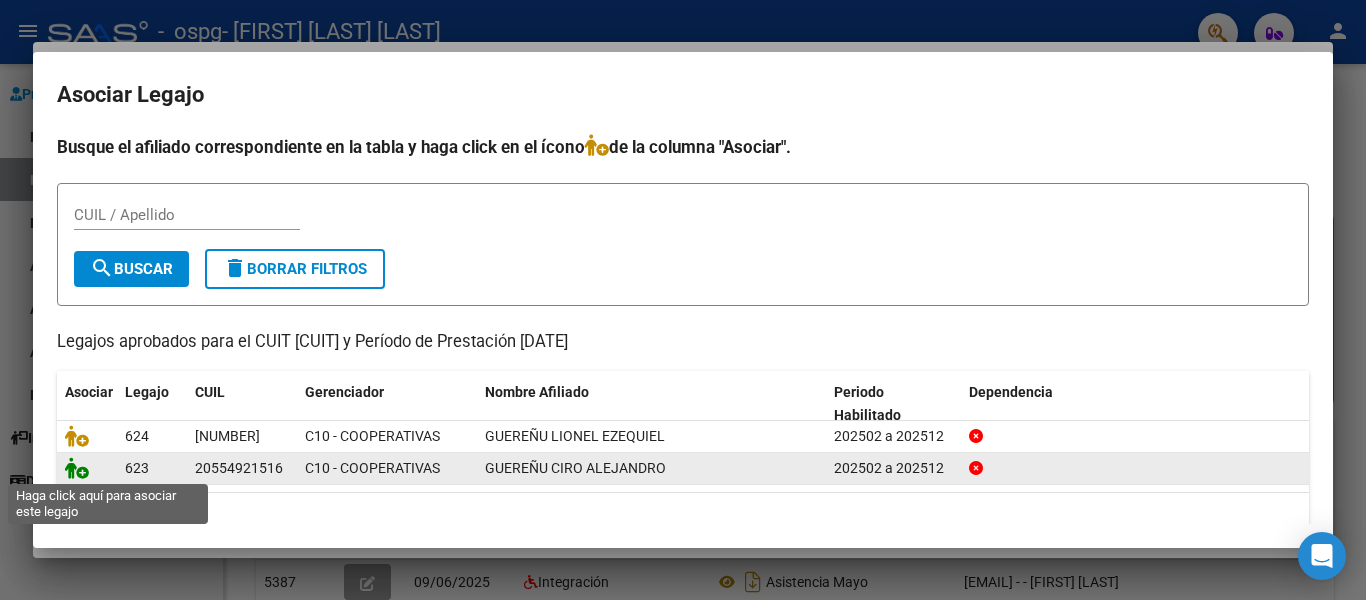 click 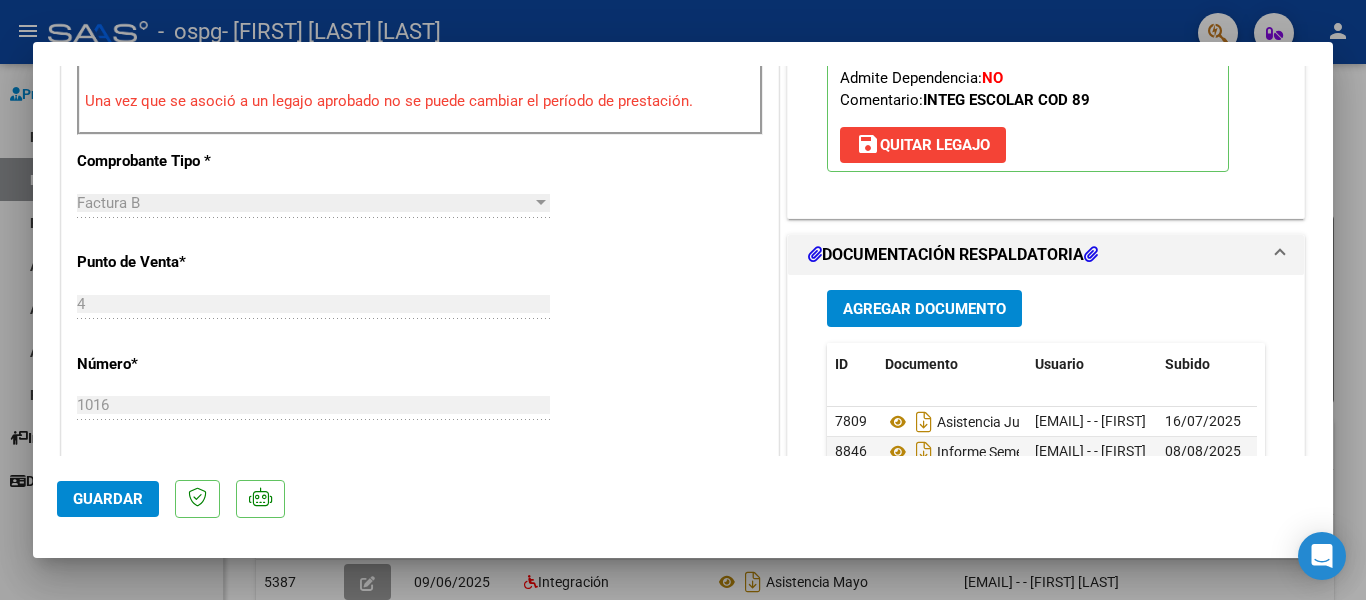 scroll, scrollTop: 689, scrollLeft: 0, axis: vertical 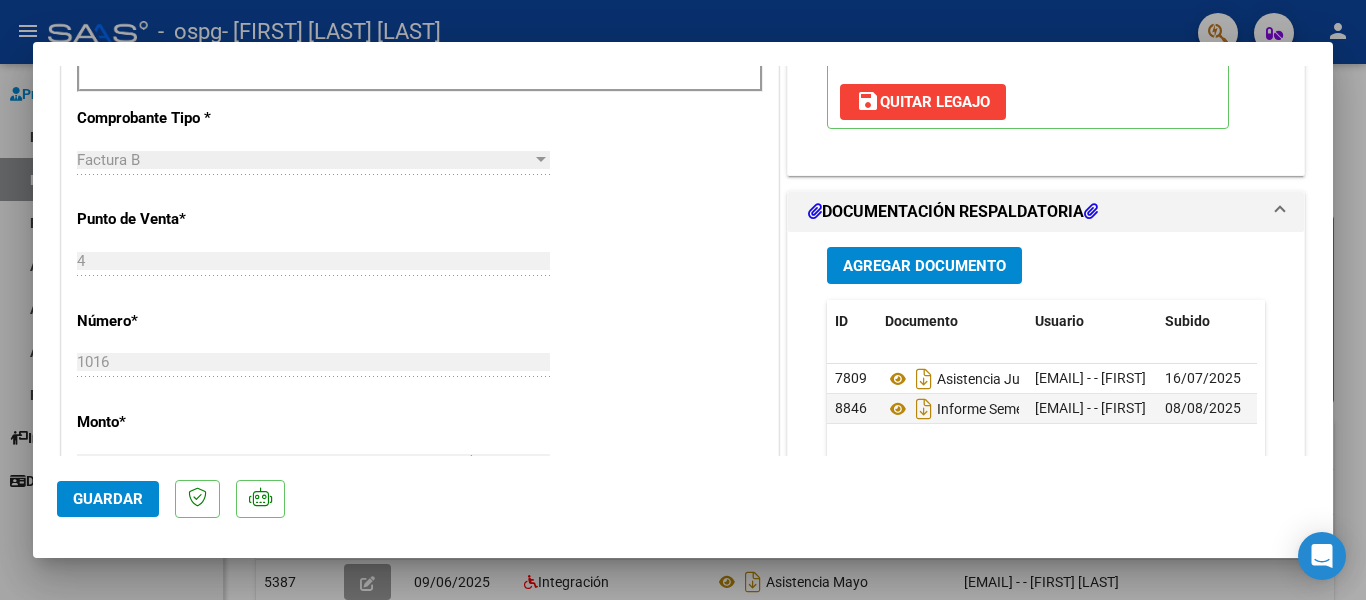 click on "Guardar" 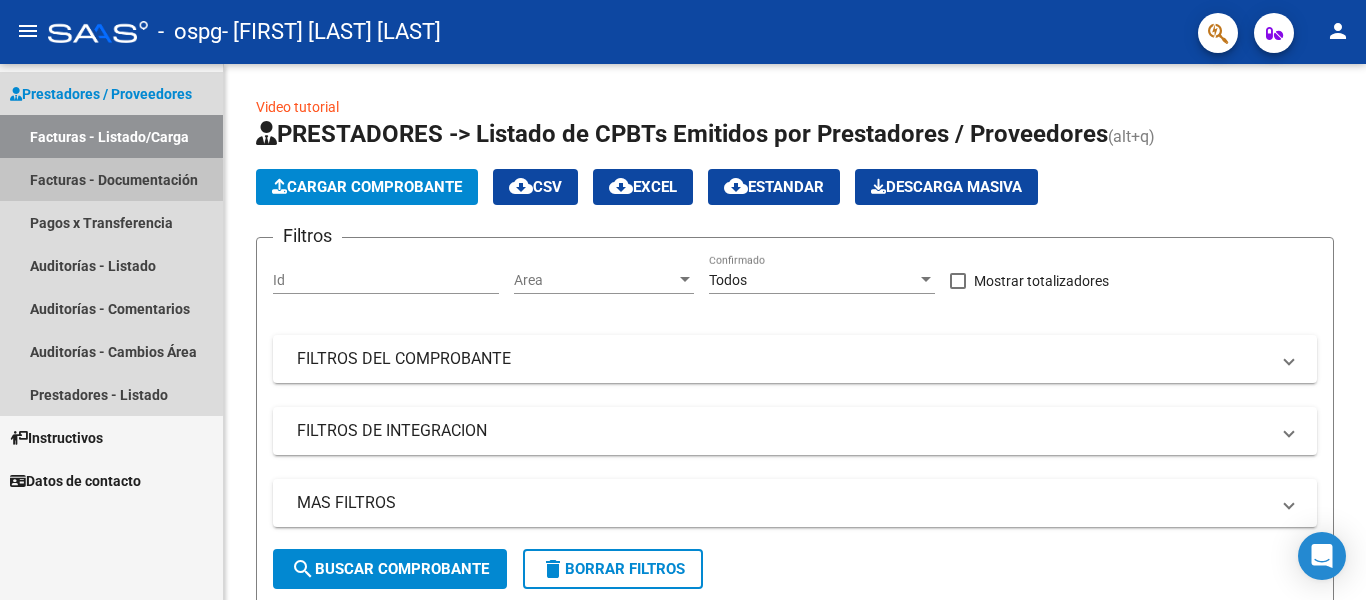 click on "Facturas - Documentación" at bounding box center (111, 179) 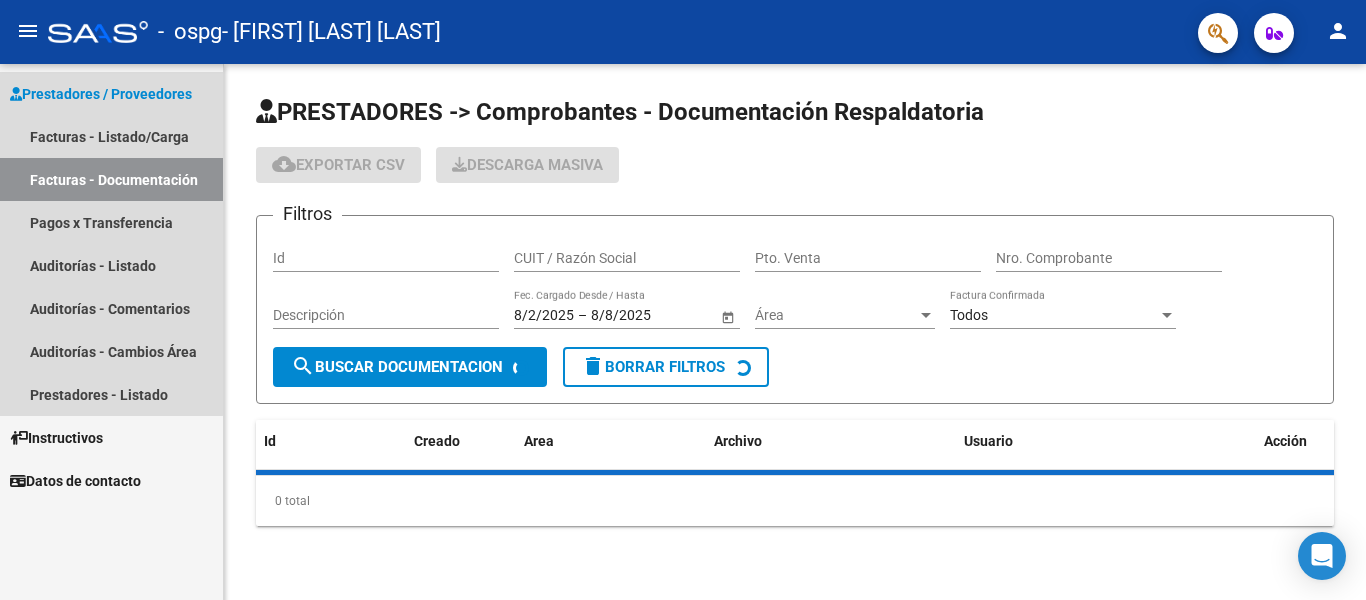 click on "Facturas - Documentación" at bounding box center (111, 179) 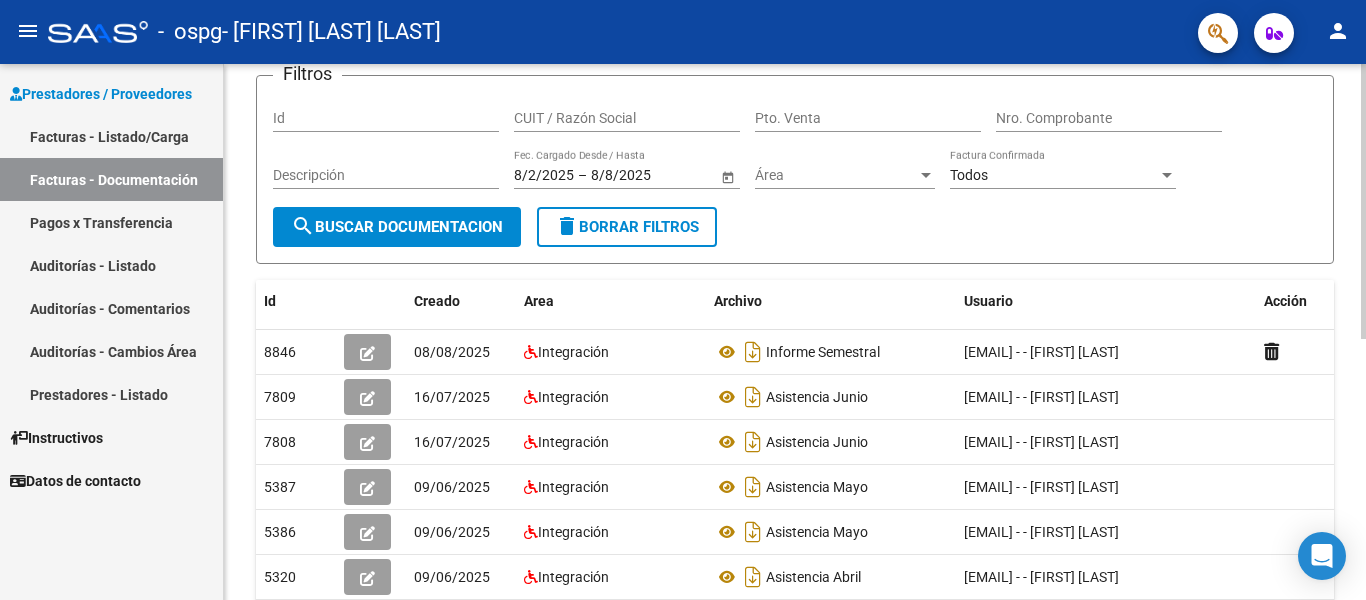 scroll, scrollTop: 138, scrollLeft: 0, axis: vertical 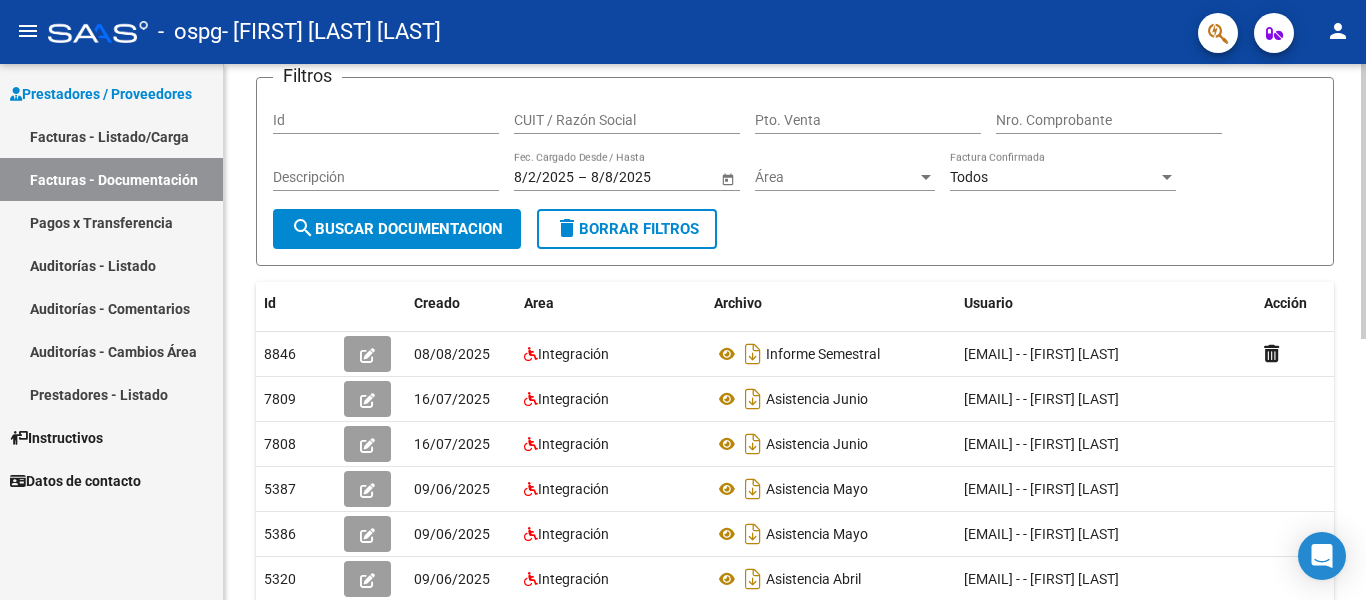 click 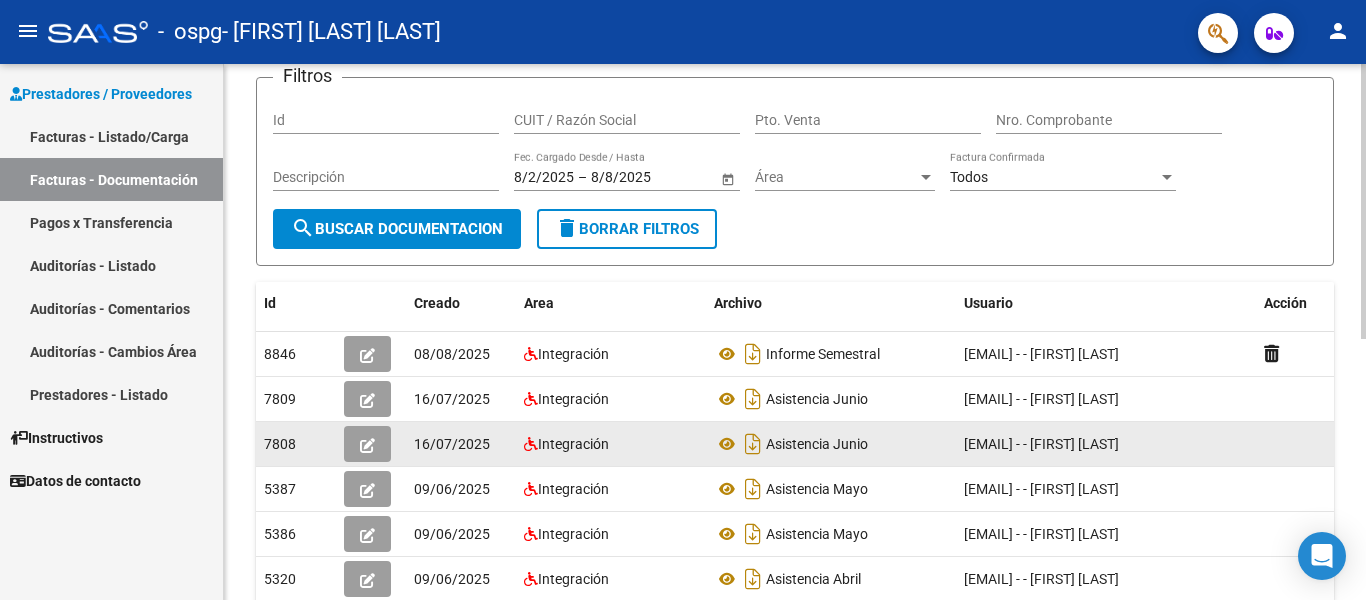 click 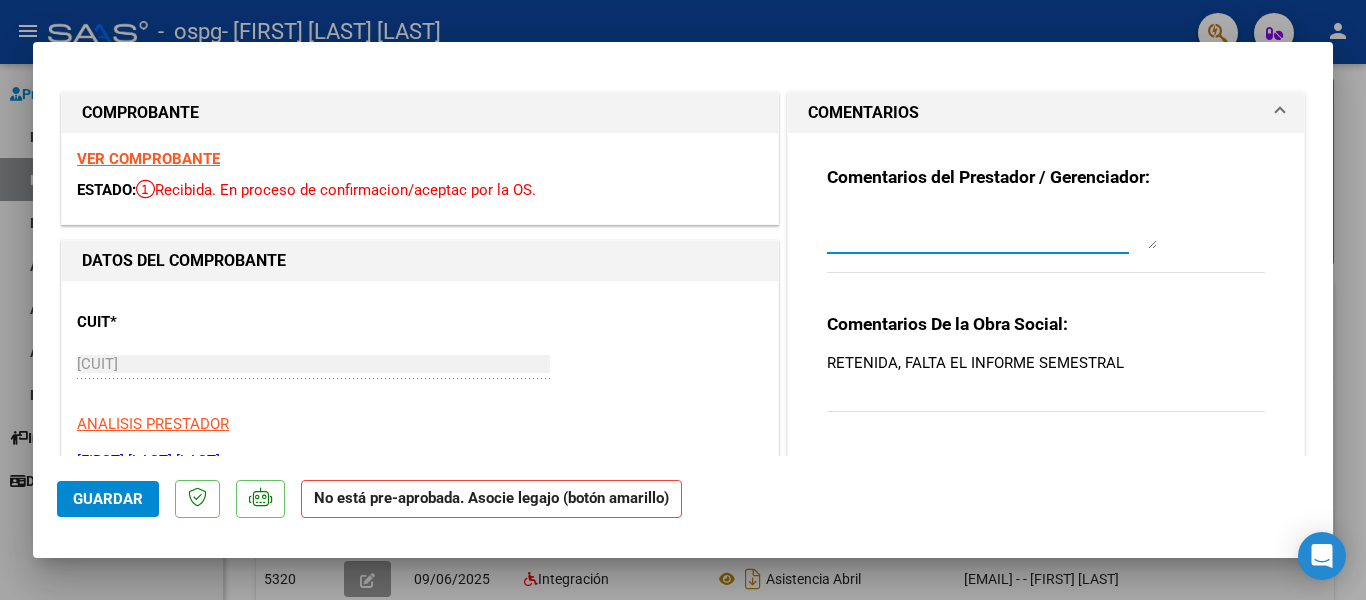 click at bounding box center [992, 229] 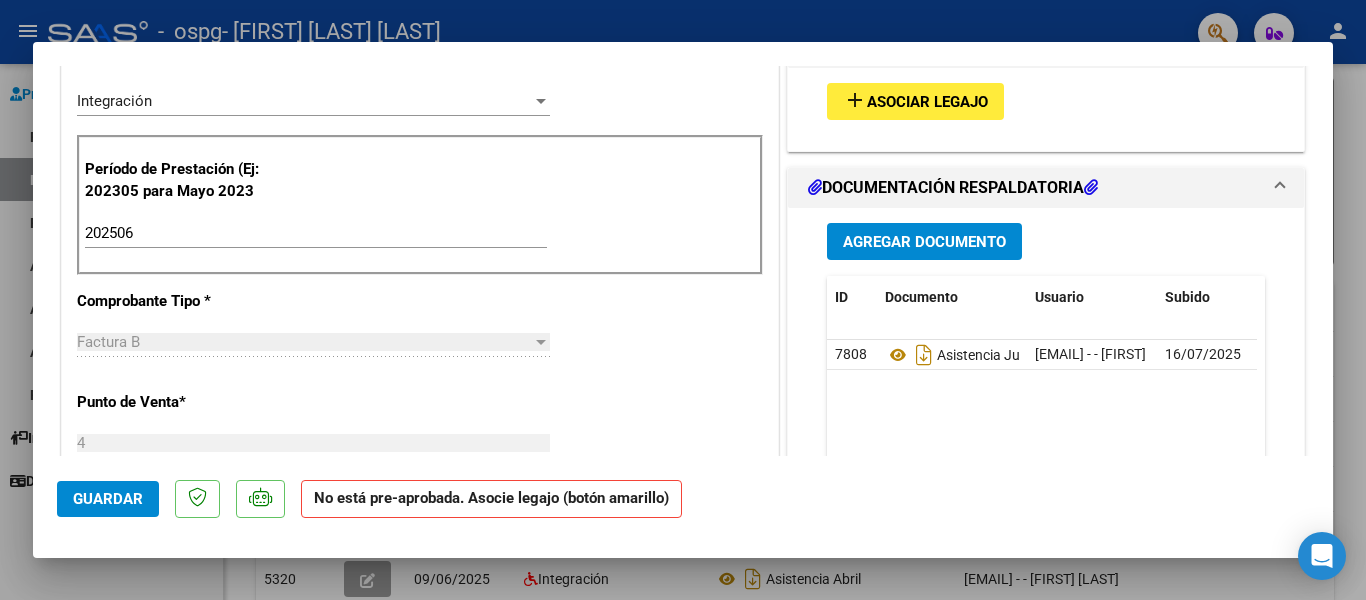 scroll, scrollTop: 480, scrollLeft: 0, axis: vertical 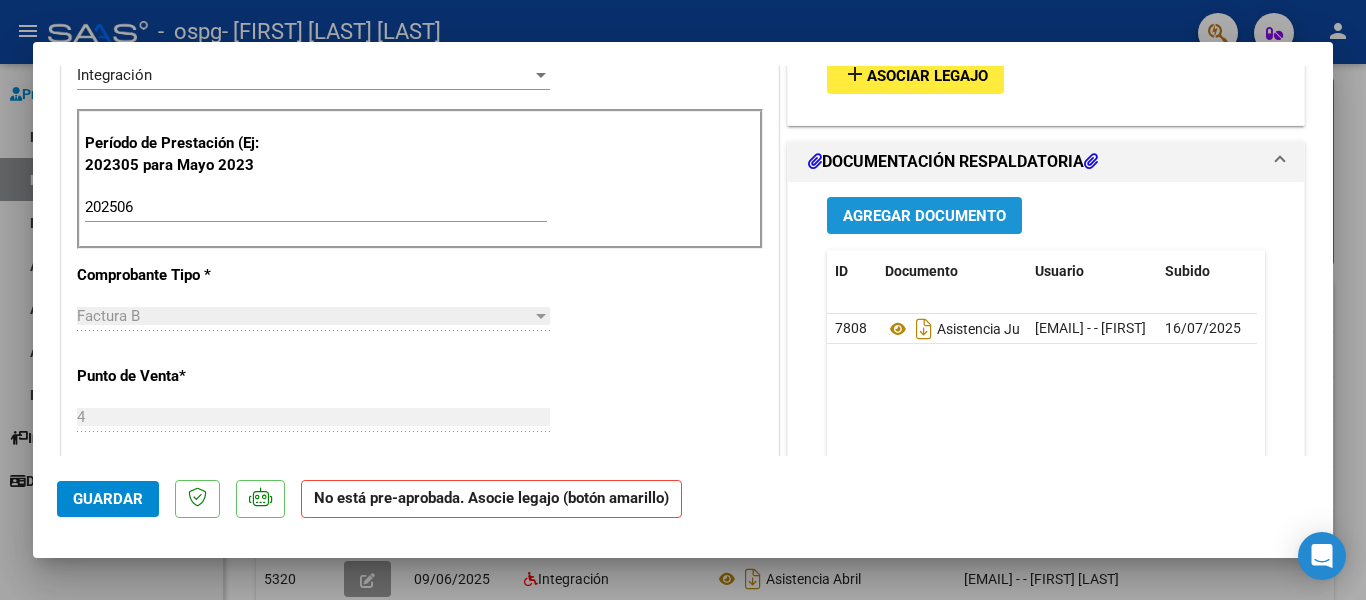 click on "Agregar Documento" at bounding box center (924, 216) 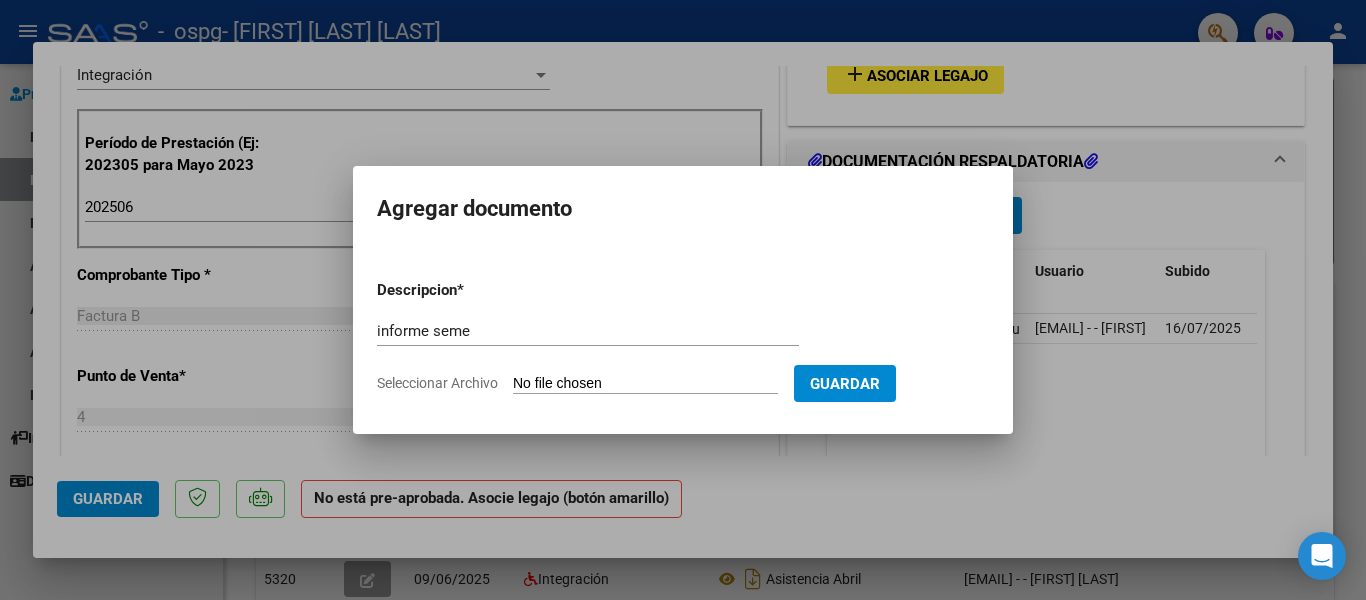 click on "Descripcion  *   informe seme Escriba aquí una descripcion  Seleccionar Archivo Guardar" at bounding box center [683, 337] 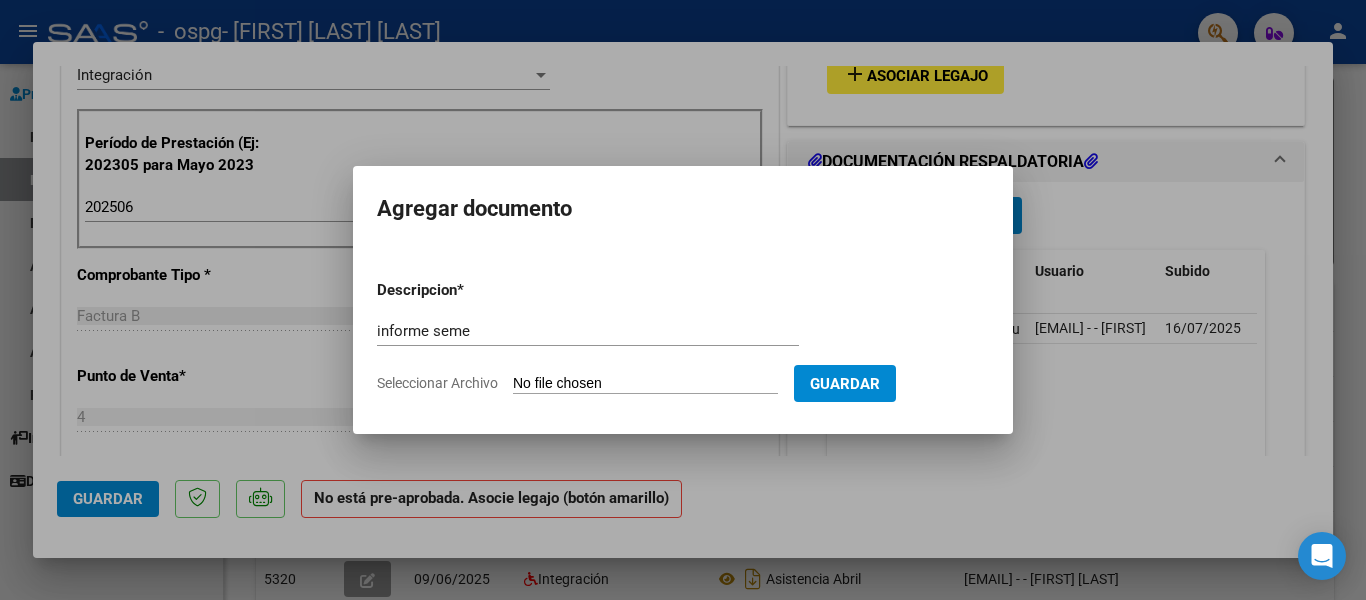 click on "informe seme" at bounding box center (588, 331) 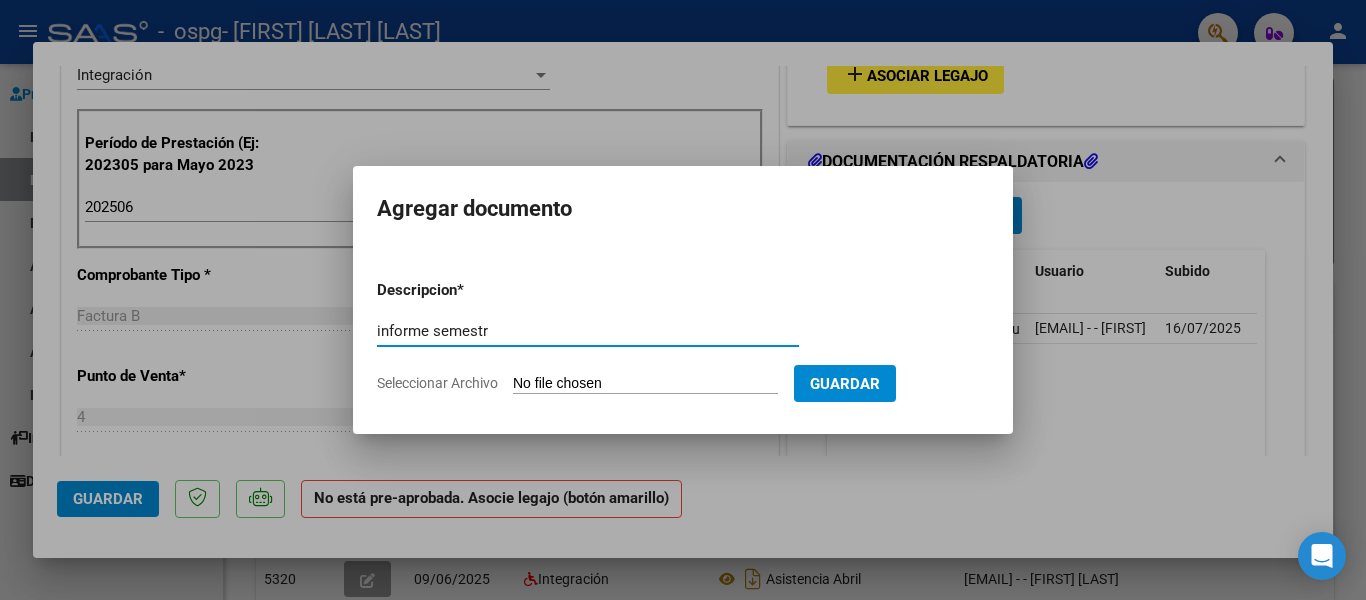 click on "informe semestr" at bounding box center (588, 331) 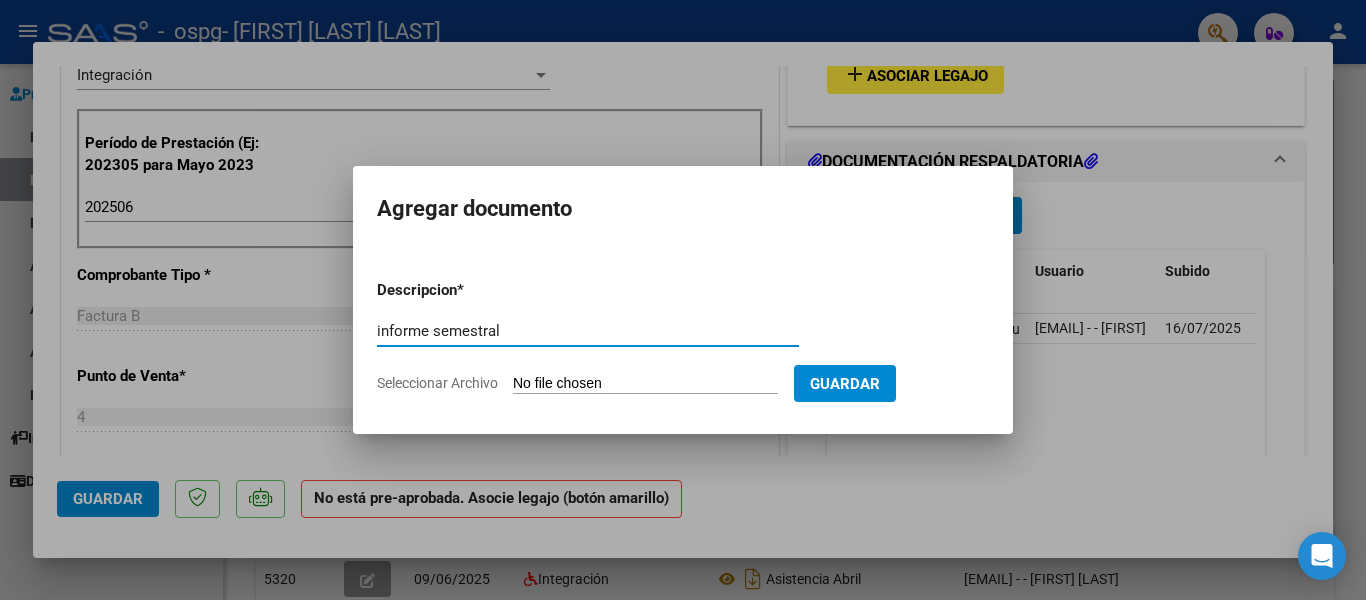 type on "informe semestral" 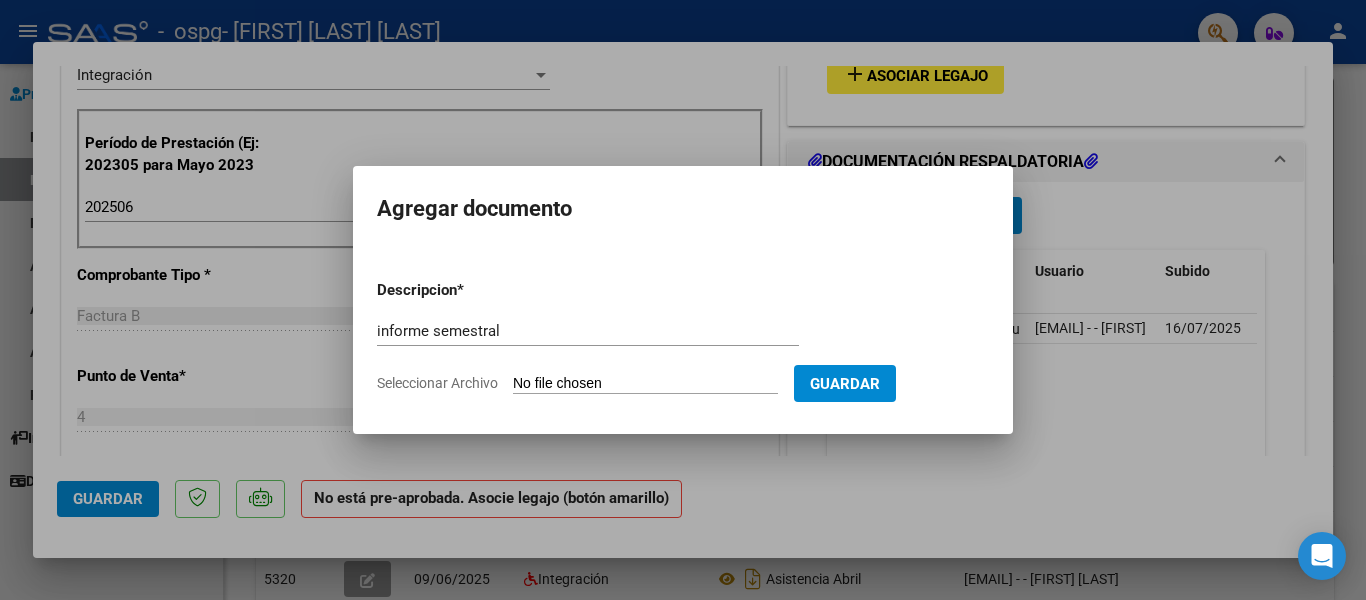 click on "Seleccionar Archivo" 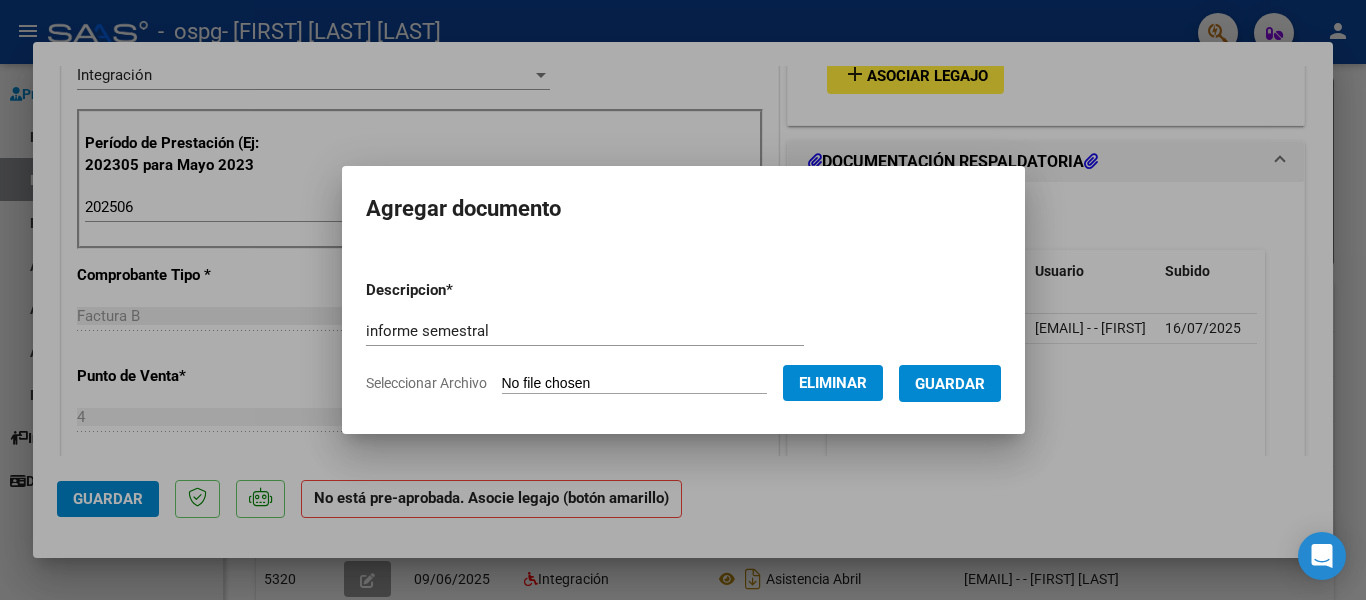 click on "Guardar" at bounding box center (950, 384) 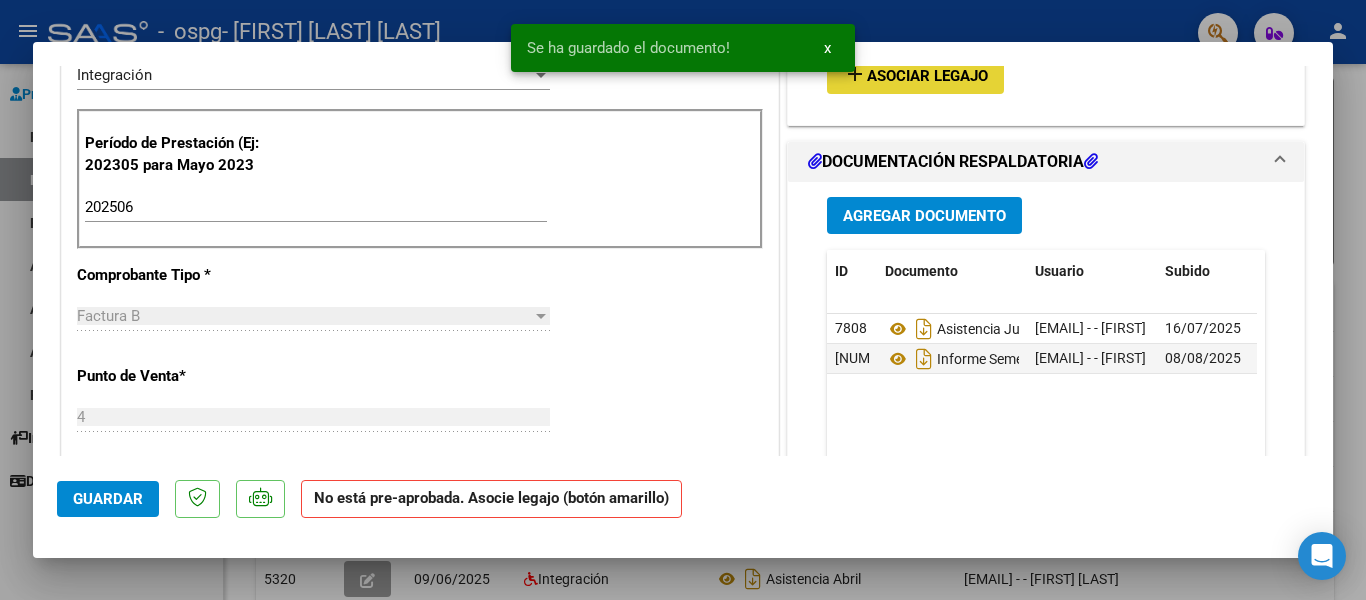 click on "Asociar Legajo" at bounding box center (927, 76) 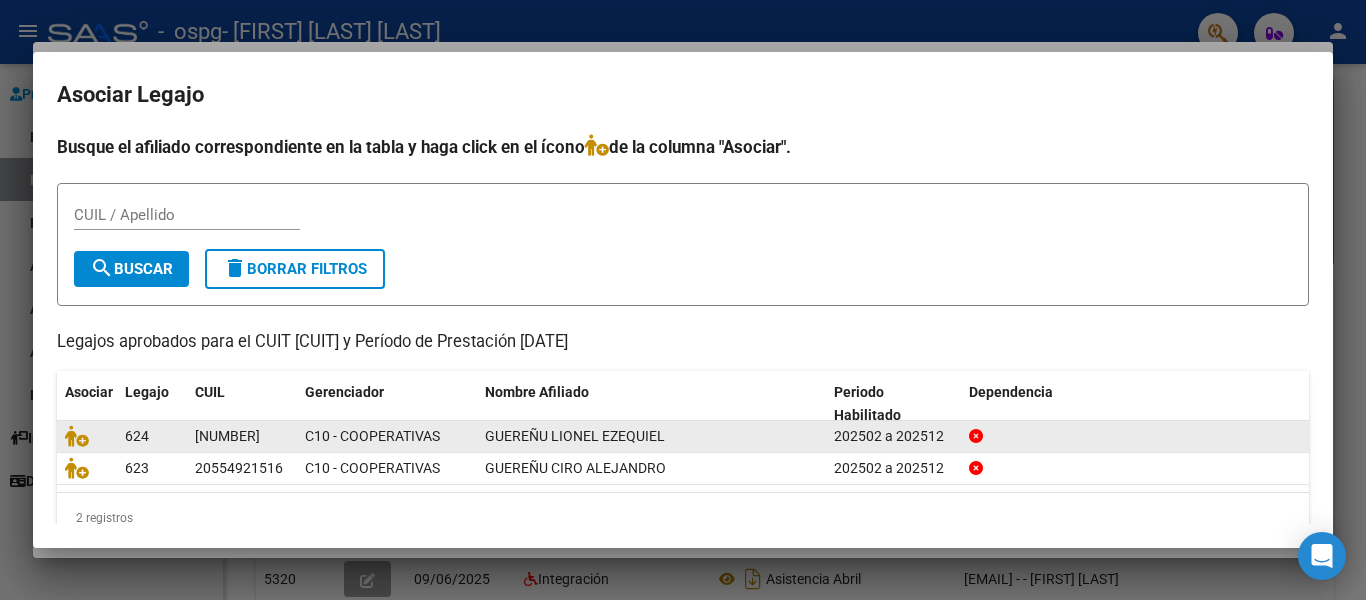 click 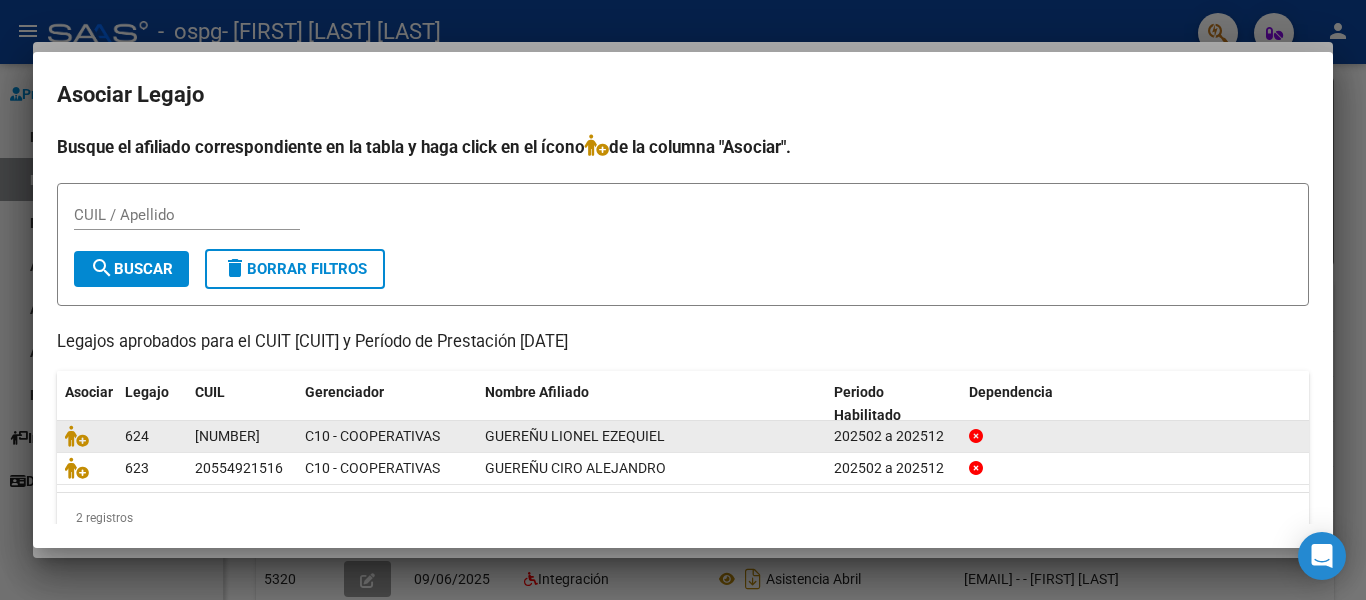 click on "C10 - COOPERATIVAS" 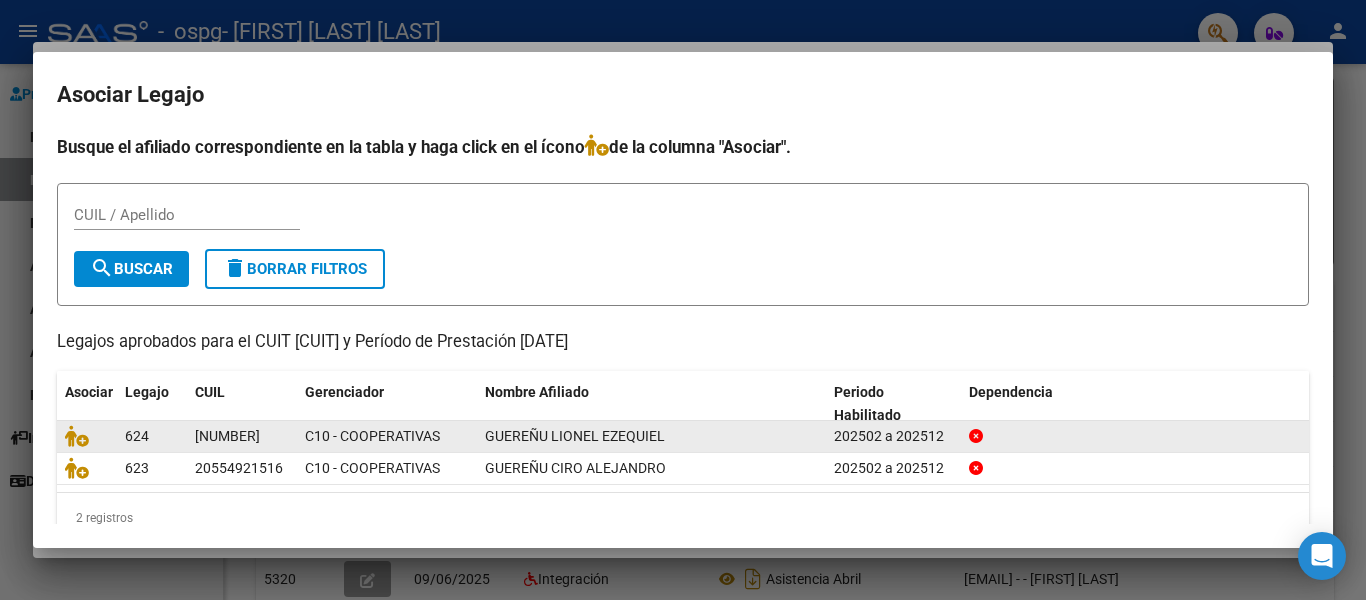 click on "624" 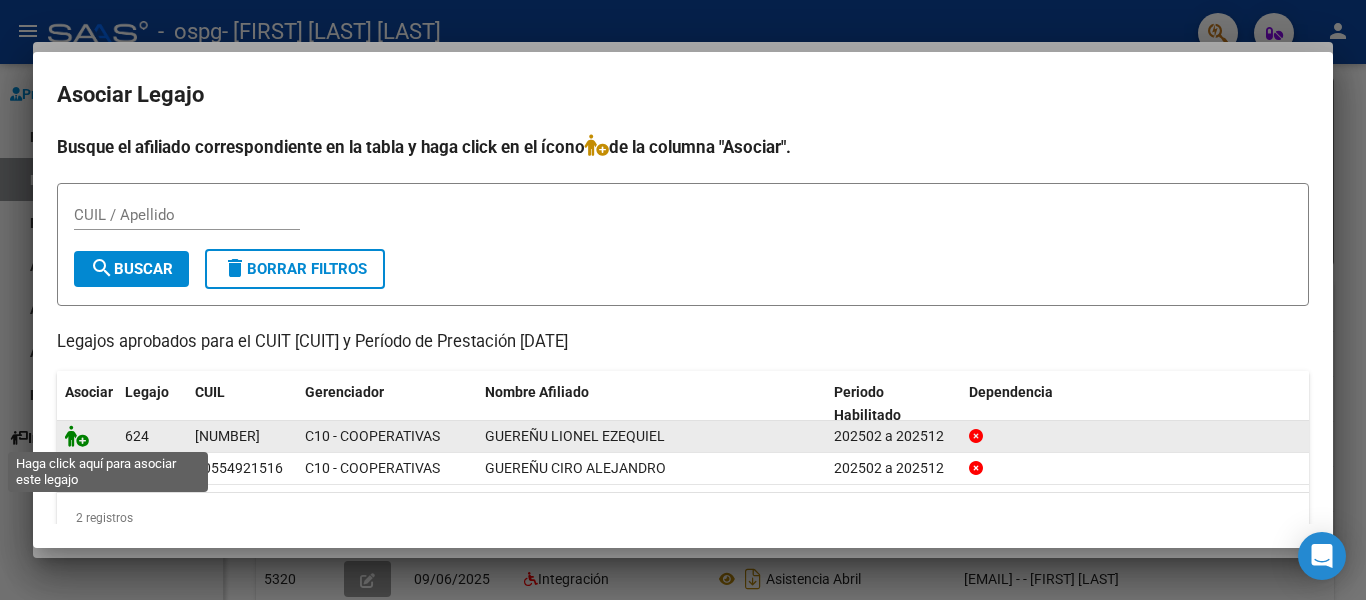 click 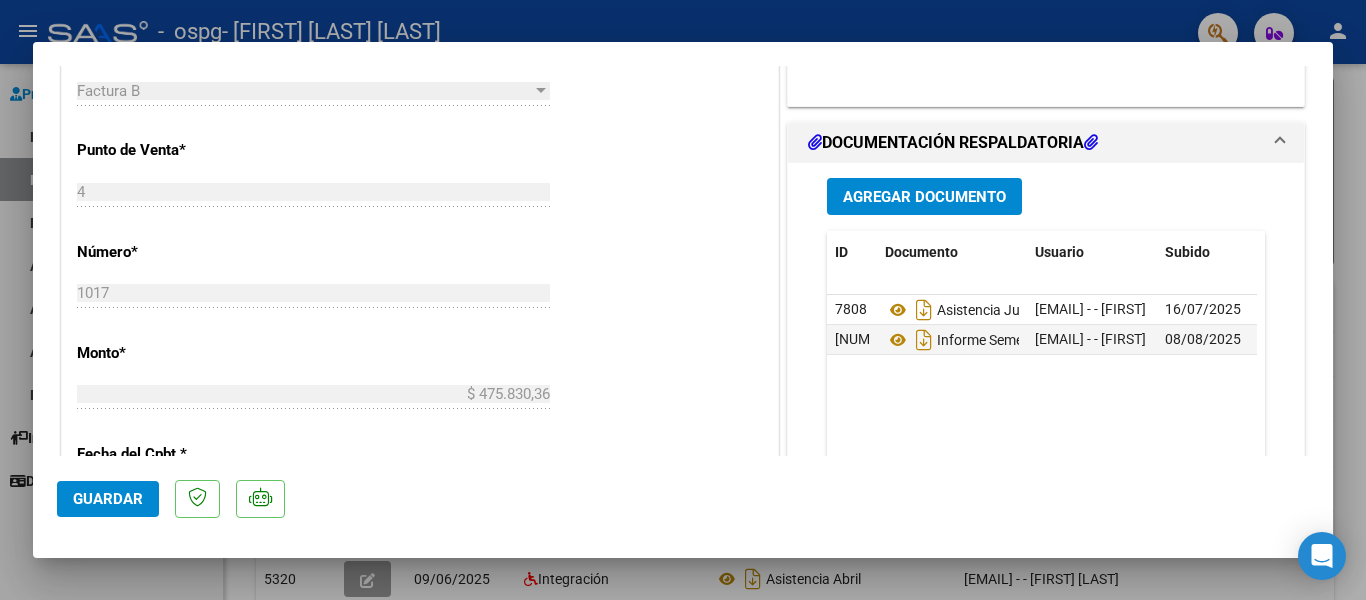 scroll, scrollTop: 760, scrollLeft: 0, axis: vertical 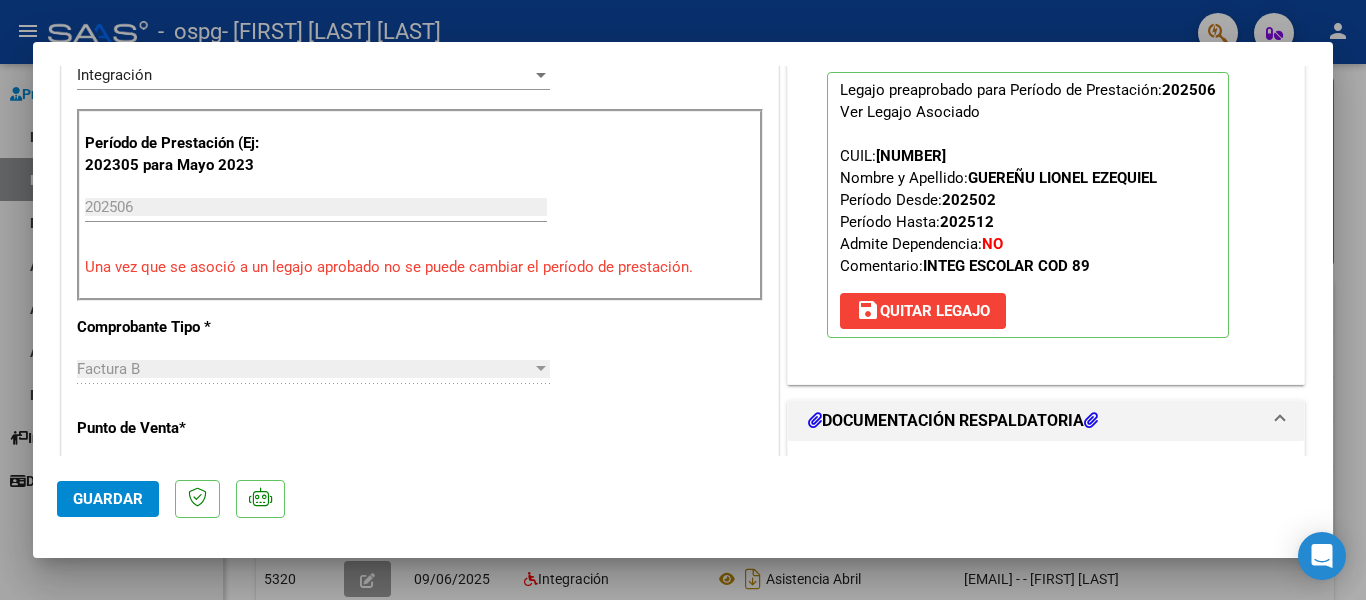 click on "Guardar" 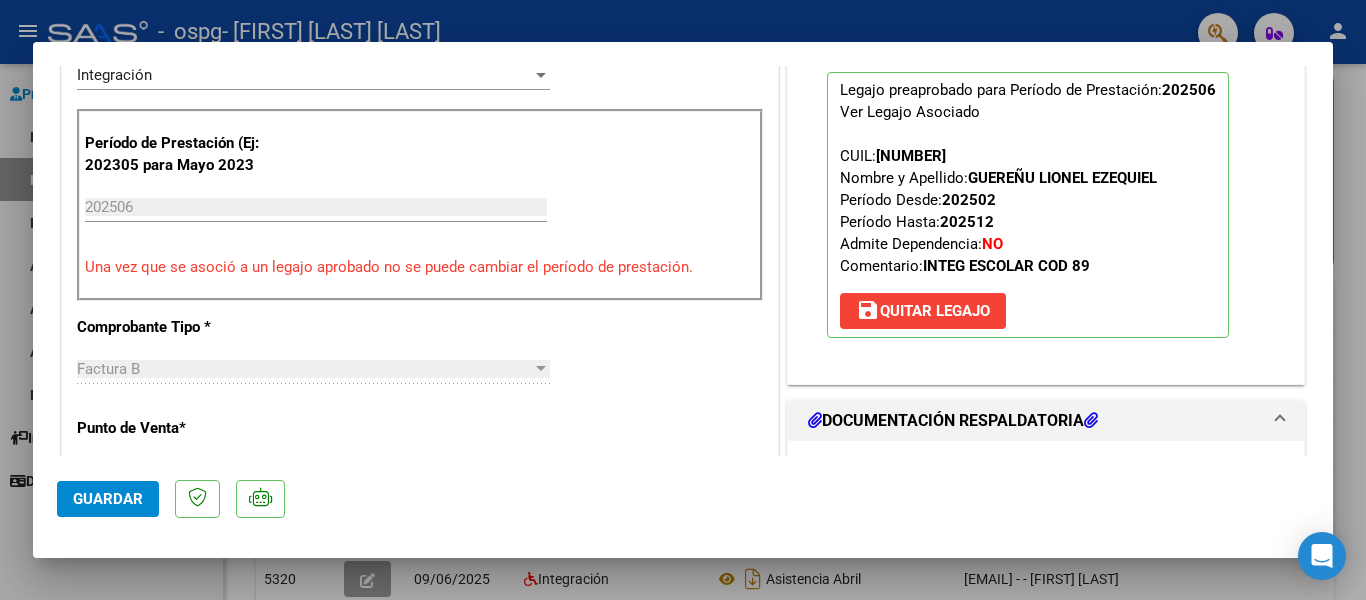 click on "Guardar" 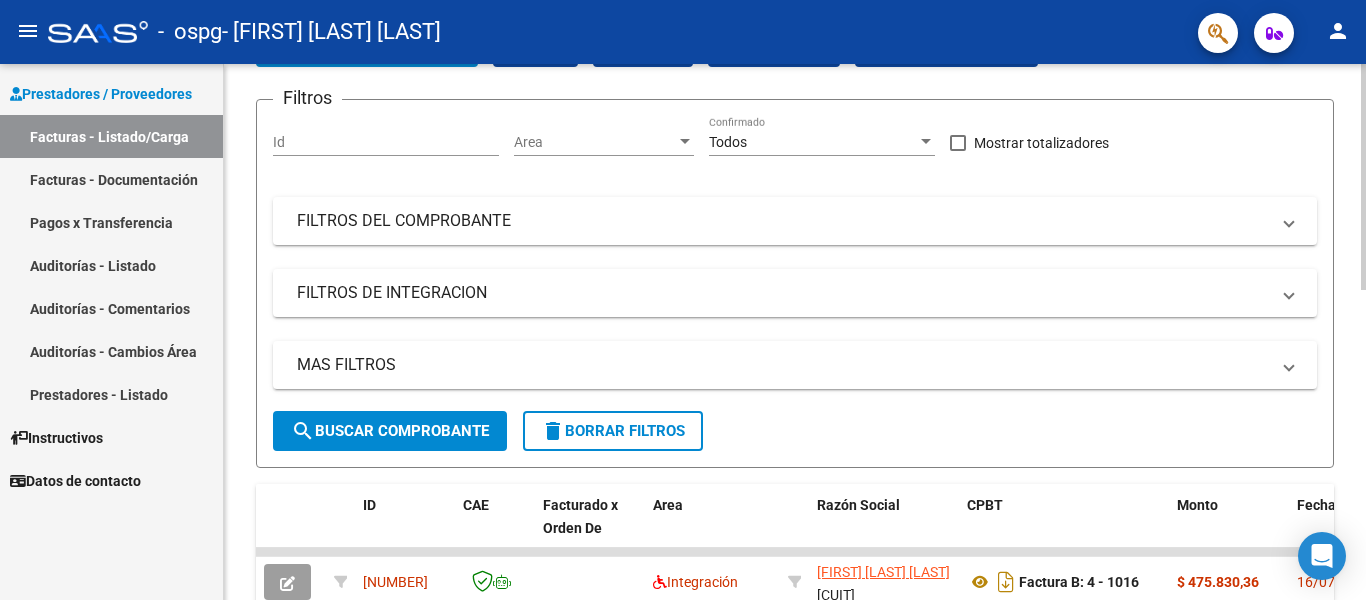 scroll, scrollTop: 674, scrollLeft: 0, axis: vertical 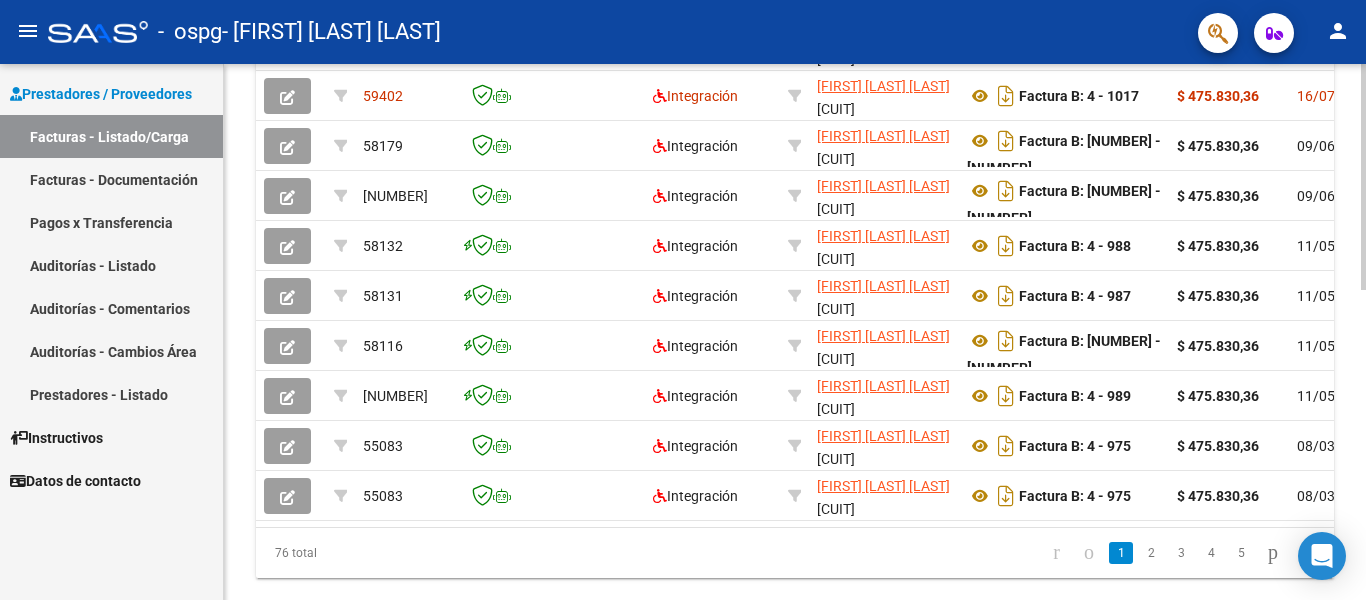 click 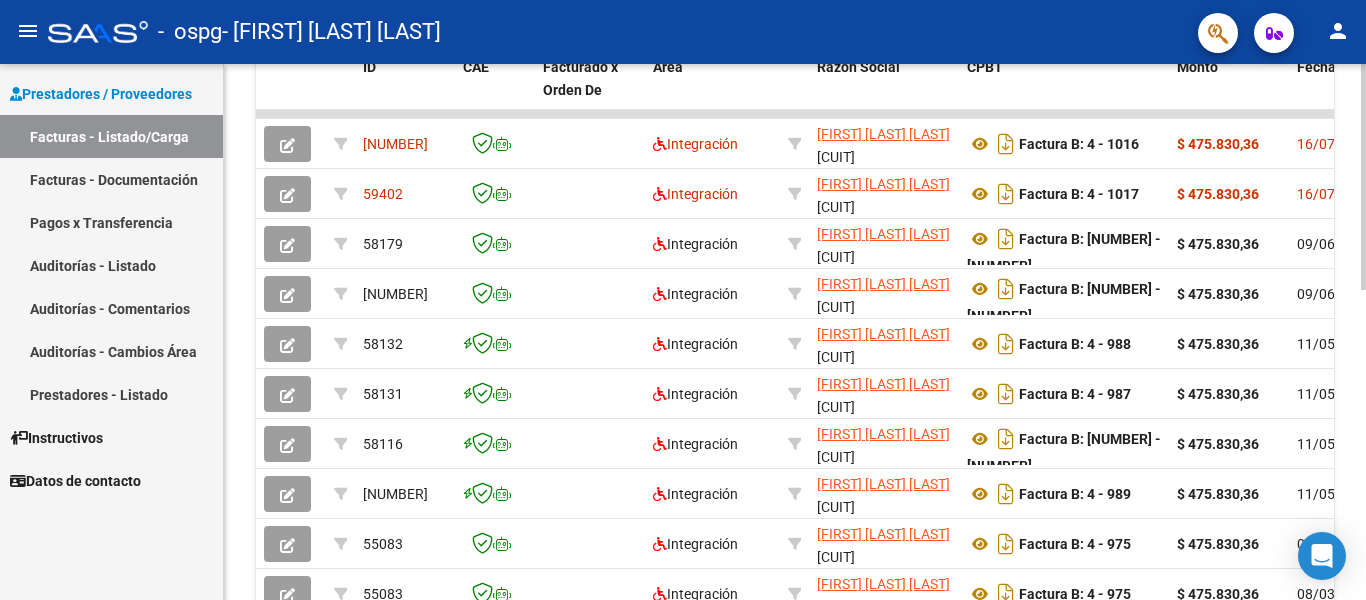 scroll, scrollTop: 574, scrollLeft: 0, axis: vertical 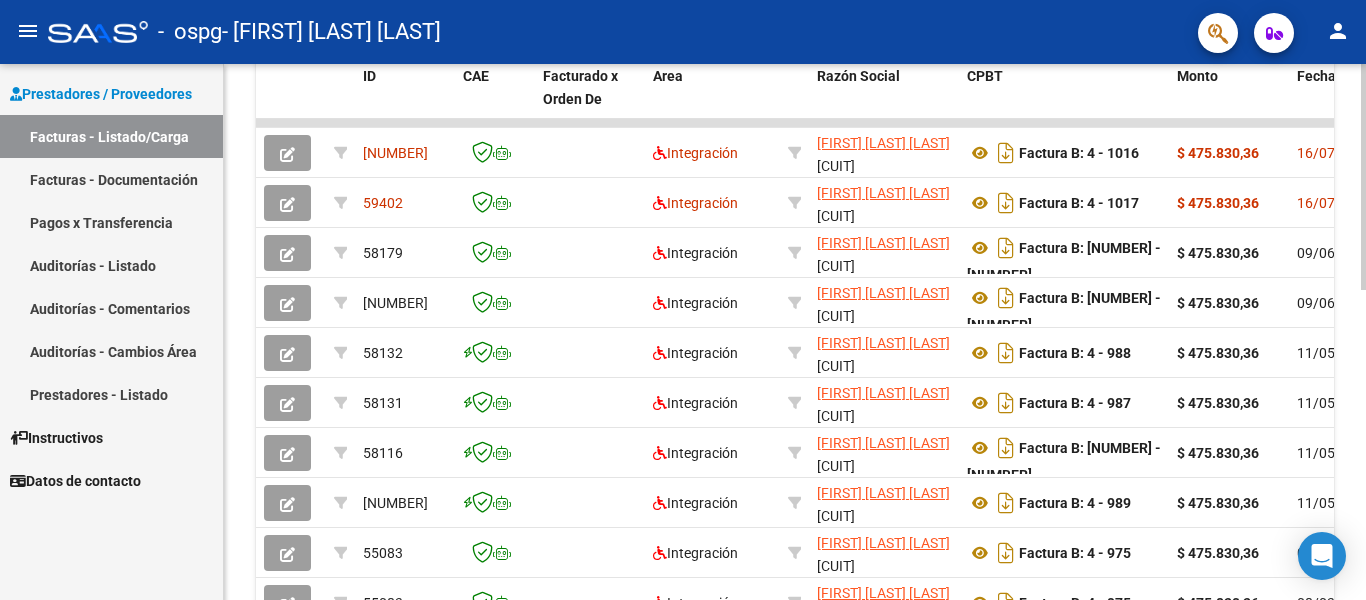click 